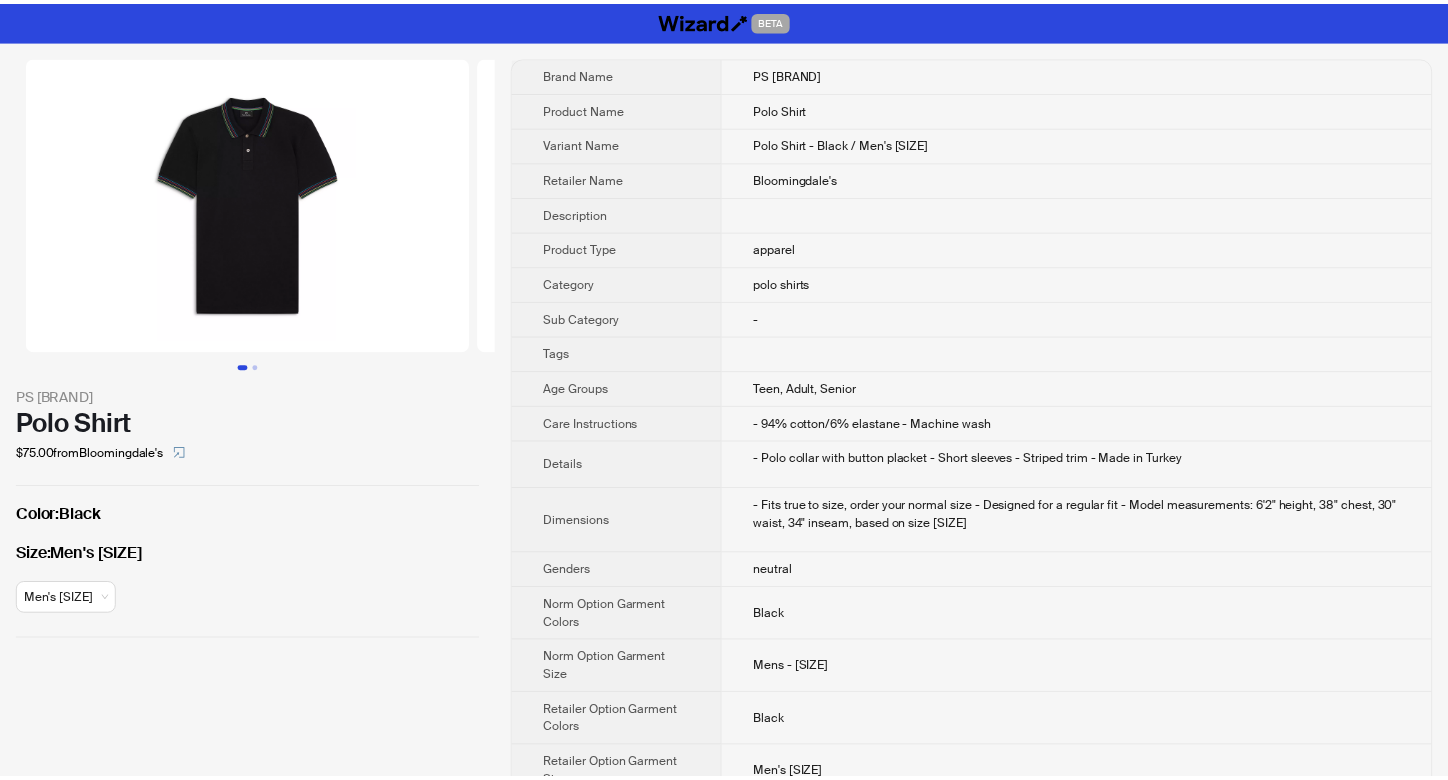 scroll, scrollTop: 0, scrollLeft: 0, axis: both 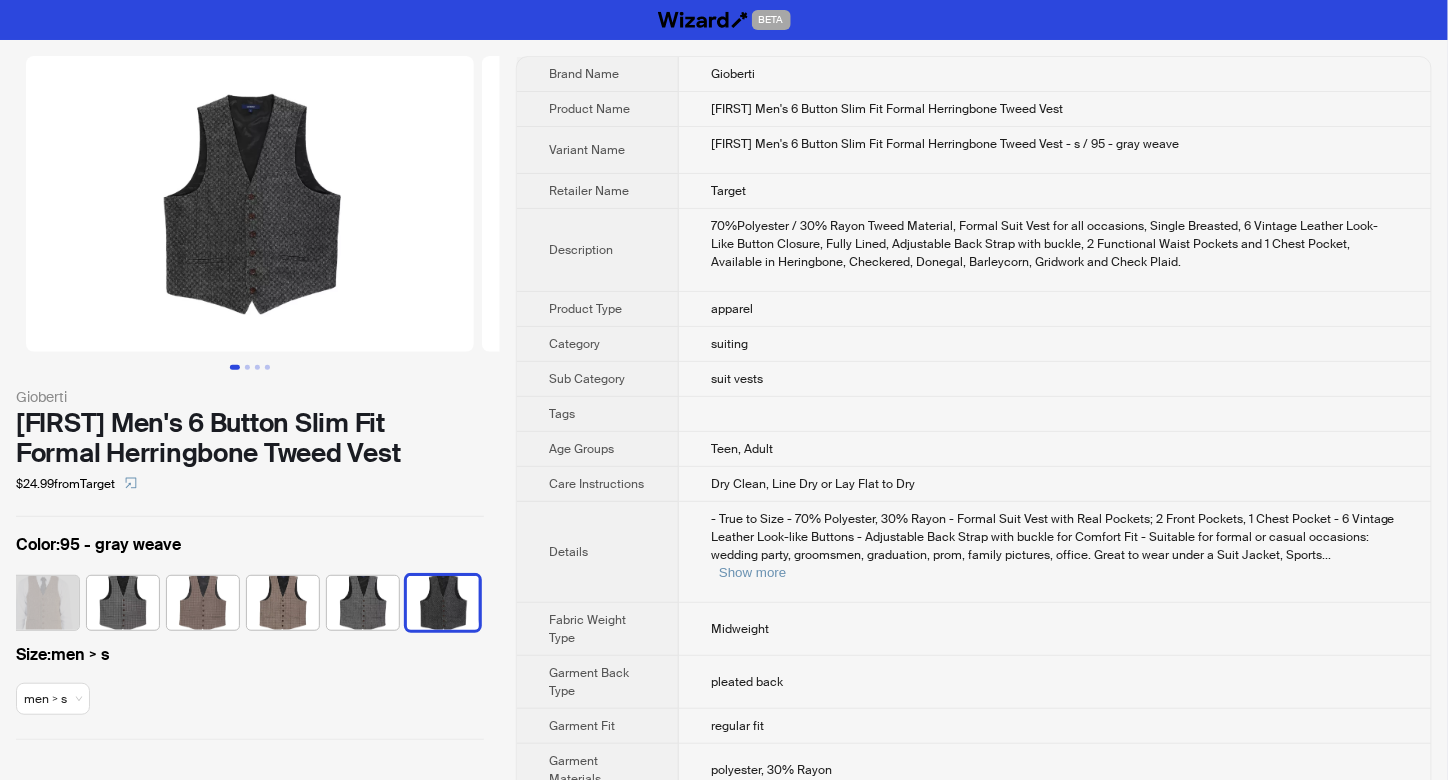 drag, startPoint x: 16, startPoint y: 413, endPoint x: 402, endPoint y: 460, distance: 388.85086 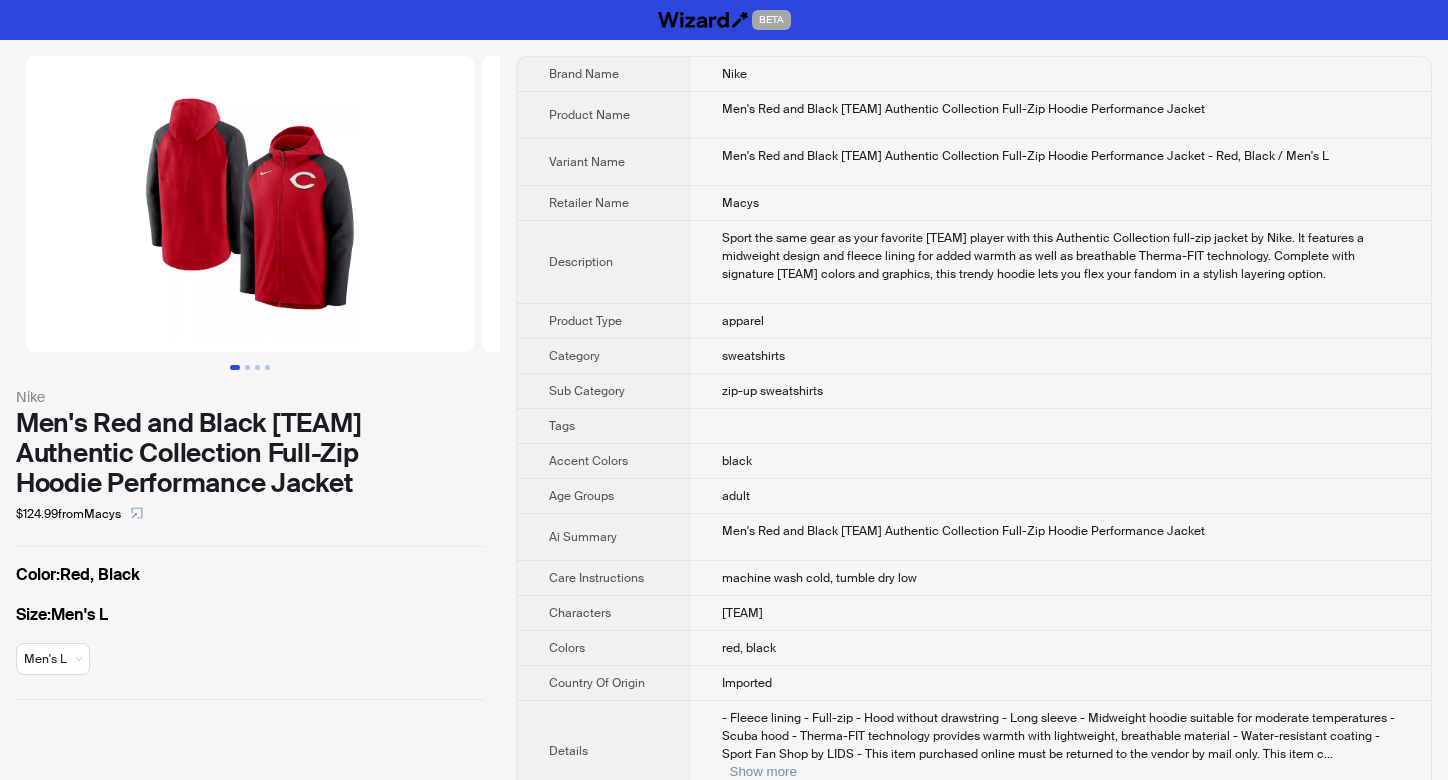 scroll, scrollTop: 0, scrollLeft: 0, axis: both 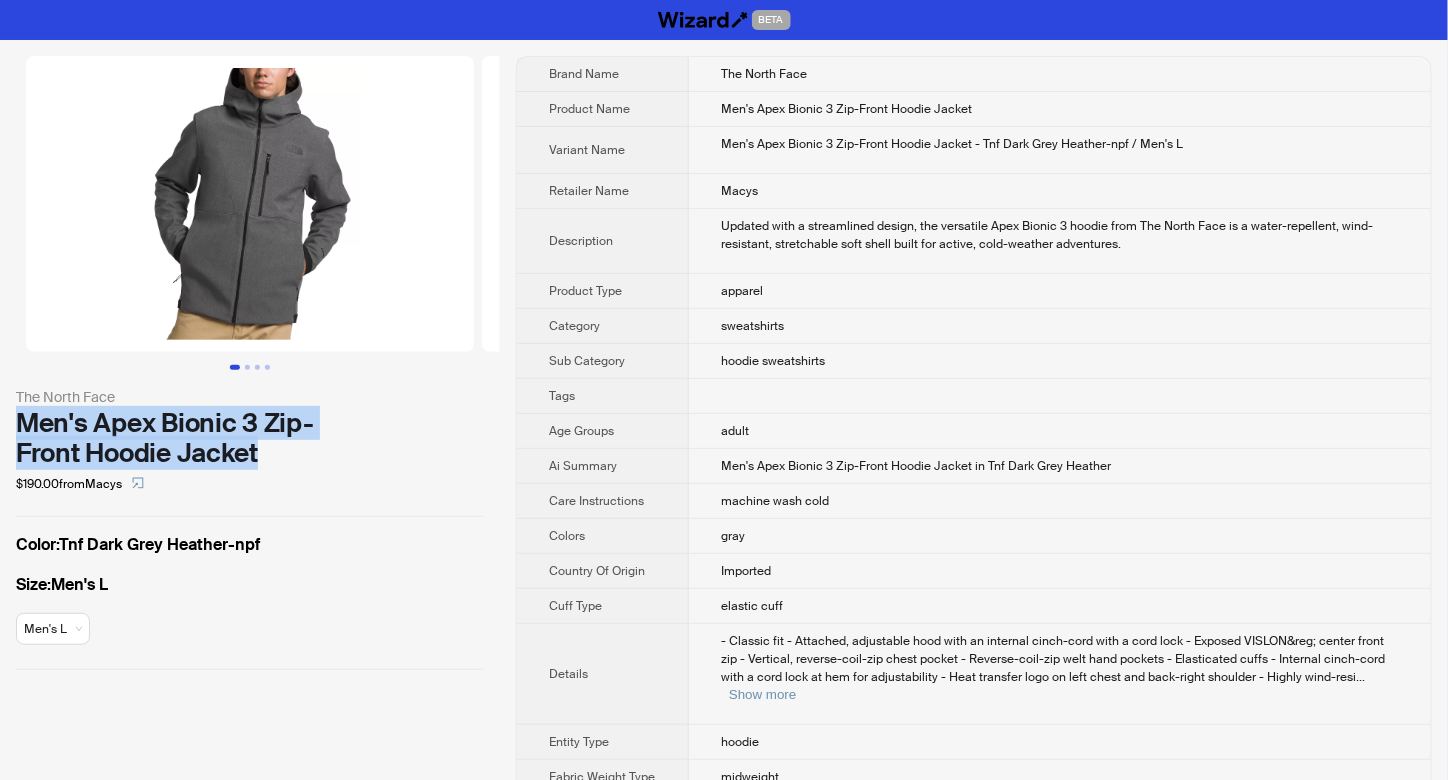drag, startPoint x: 16, startPoint y: 425, endPoint x: 273, endPoint y: 456, distance: 258.86288 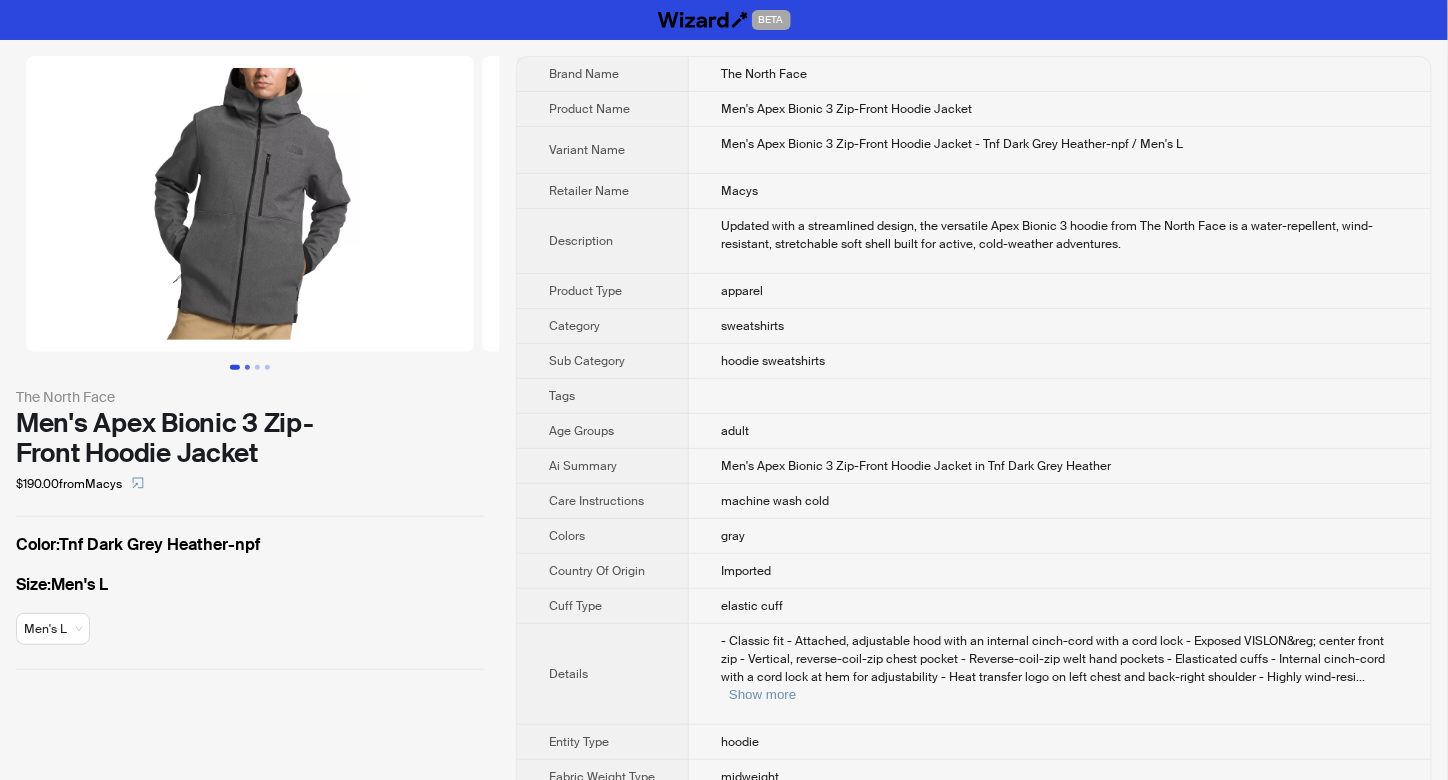 click at bounding box center [247, 367] 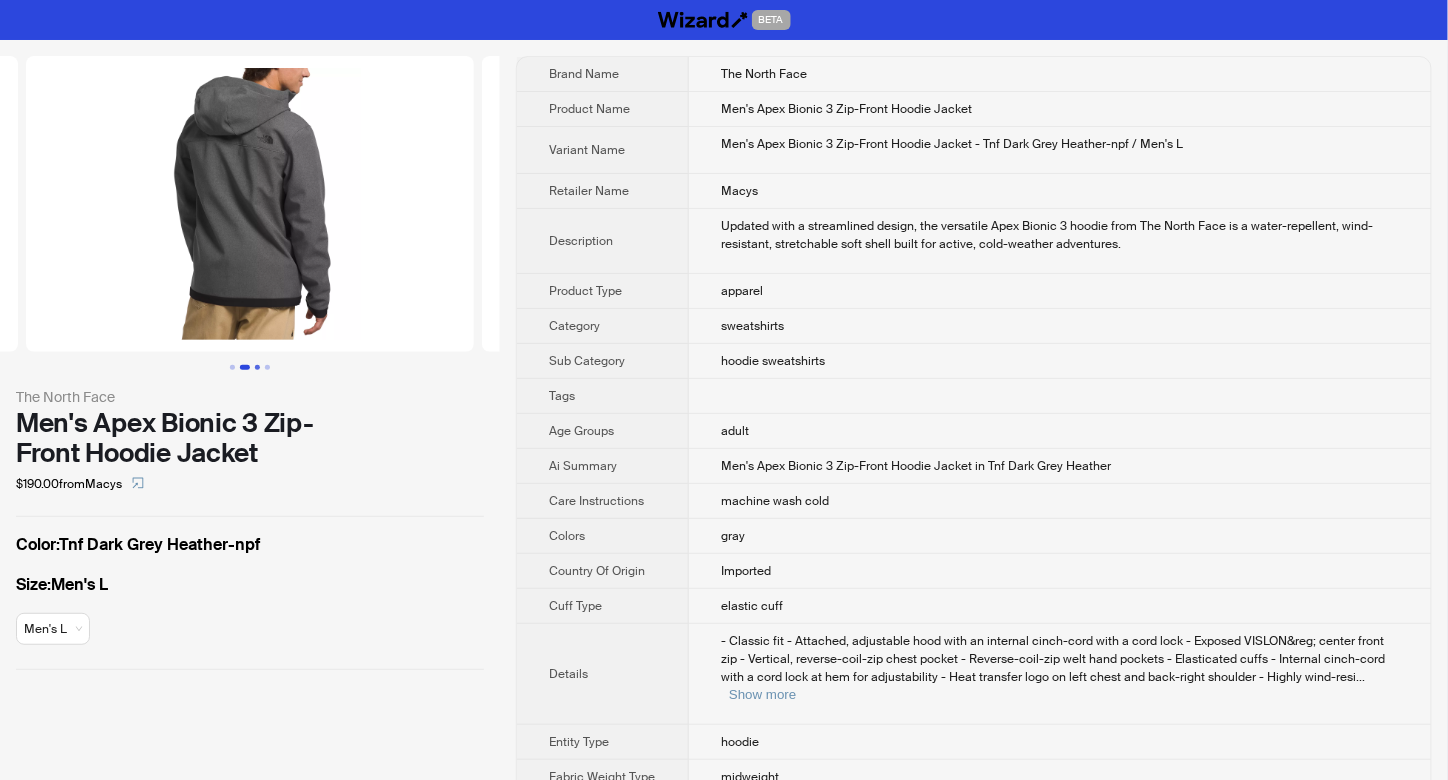 click at bounding box center [257, 367] 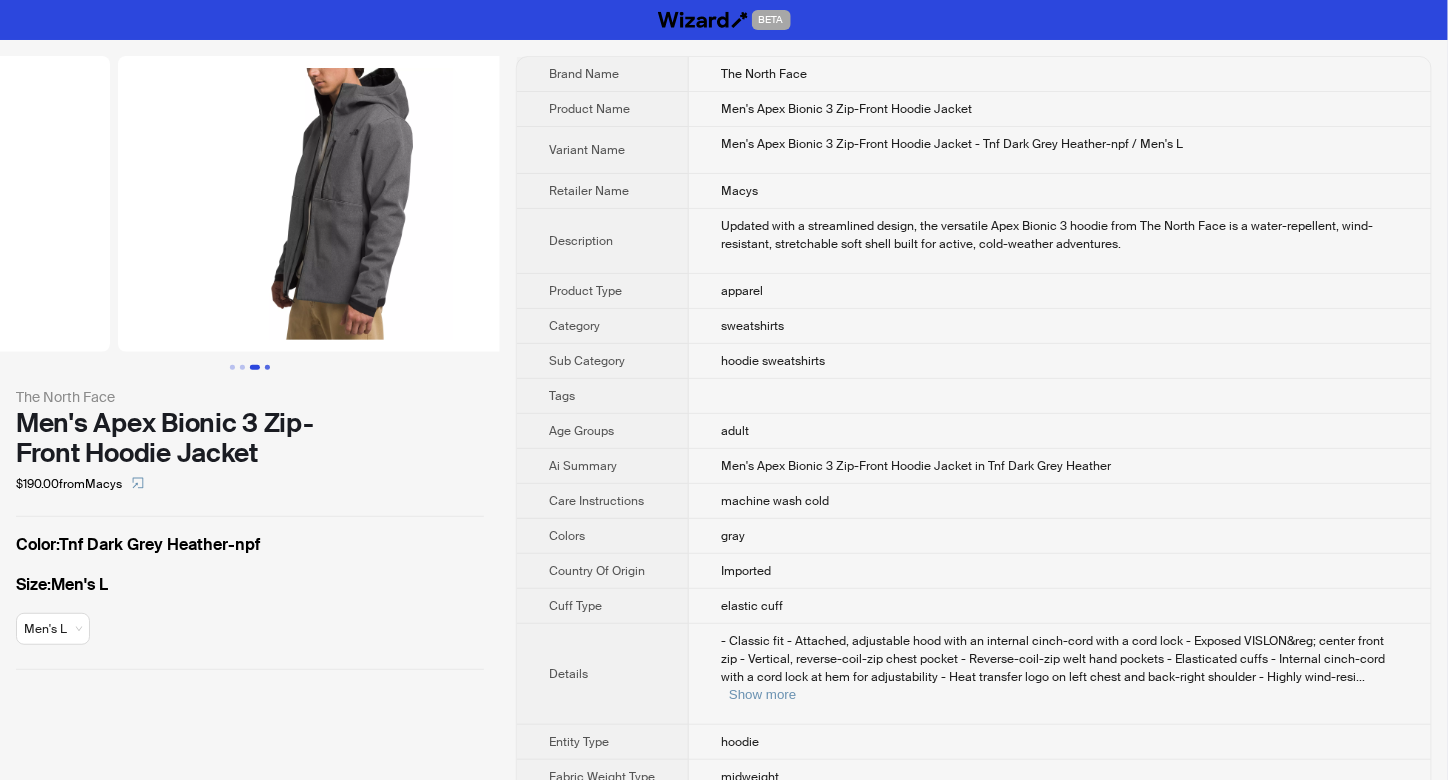 scroll, scrollTop: 0, scrollLeft: 912, axis: horizontal 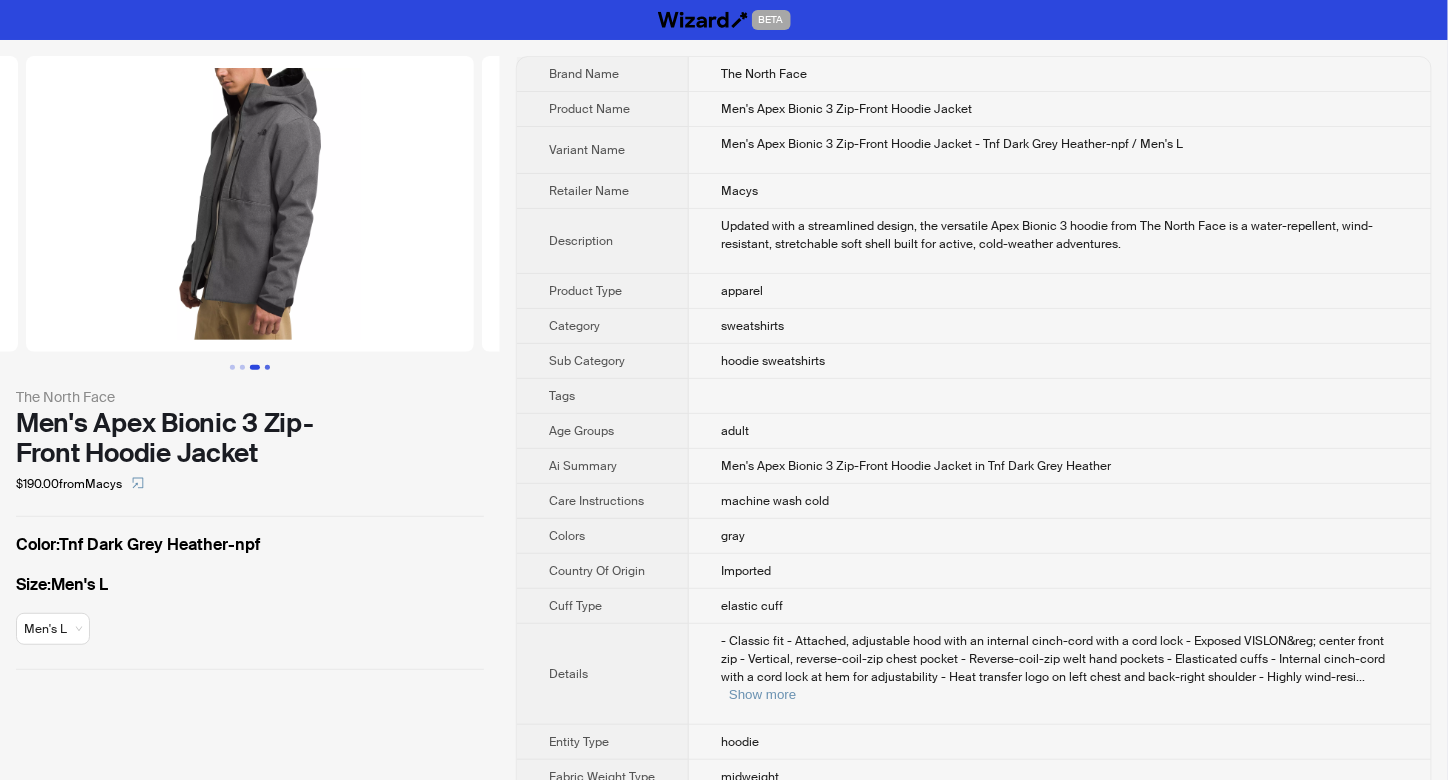 click at bounding box center [267, 367] 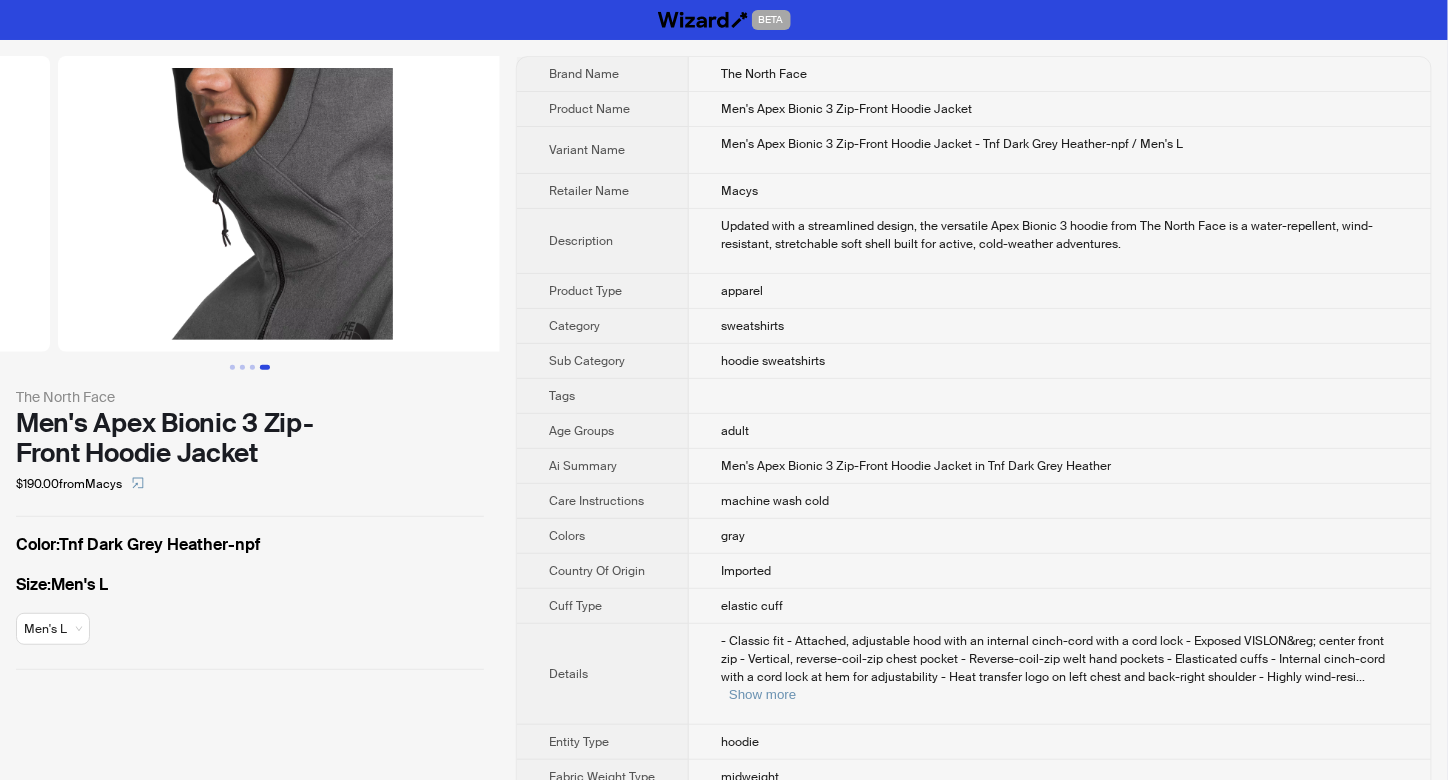 scroll, scrollTop: 0, scrollLeft: 1368, axis: horizontal 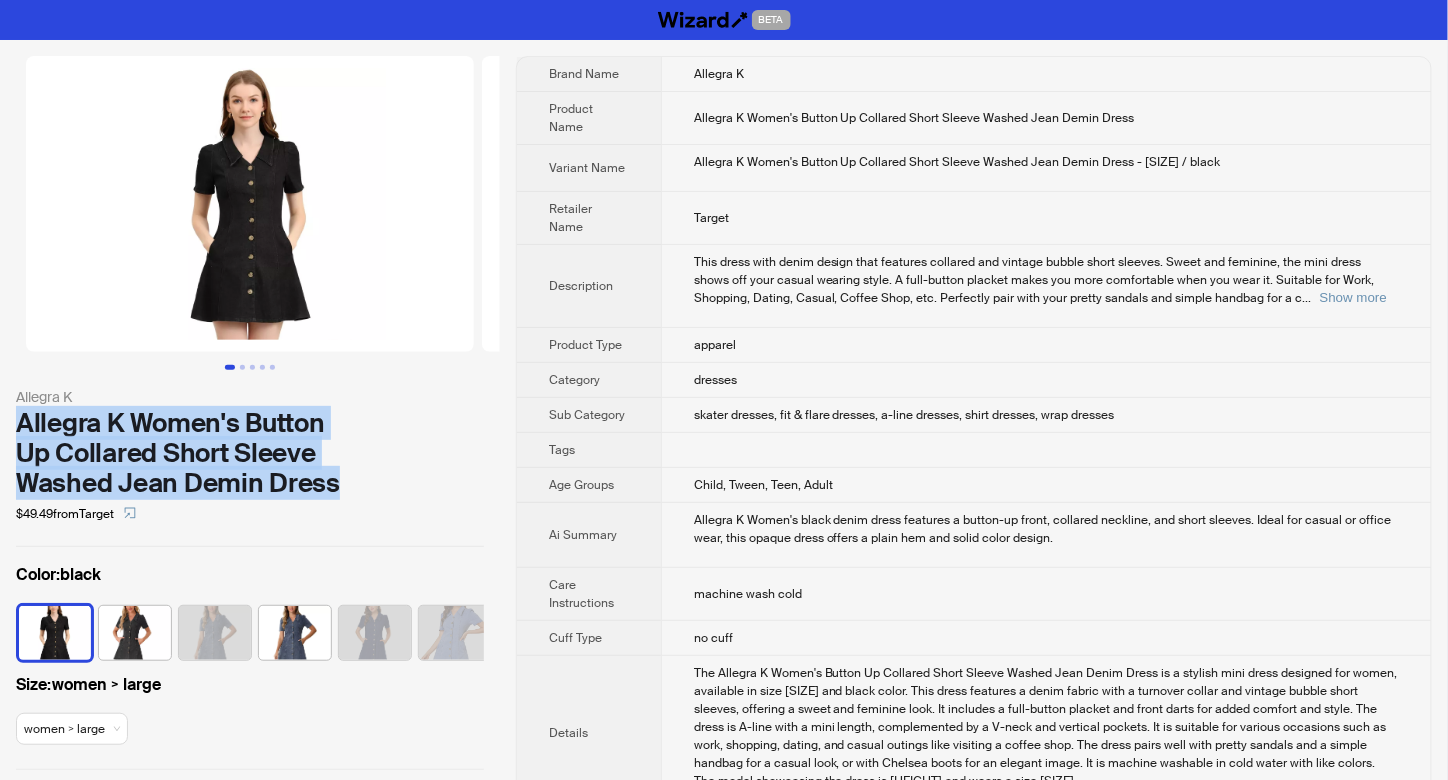 drag, startPoint x: 12, startPoint y: 424, endPoint x: 348, endPoint y: 495, distance: 343.41956 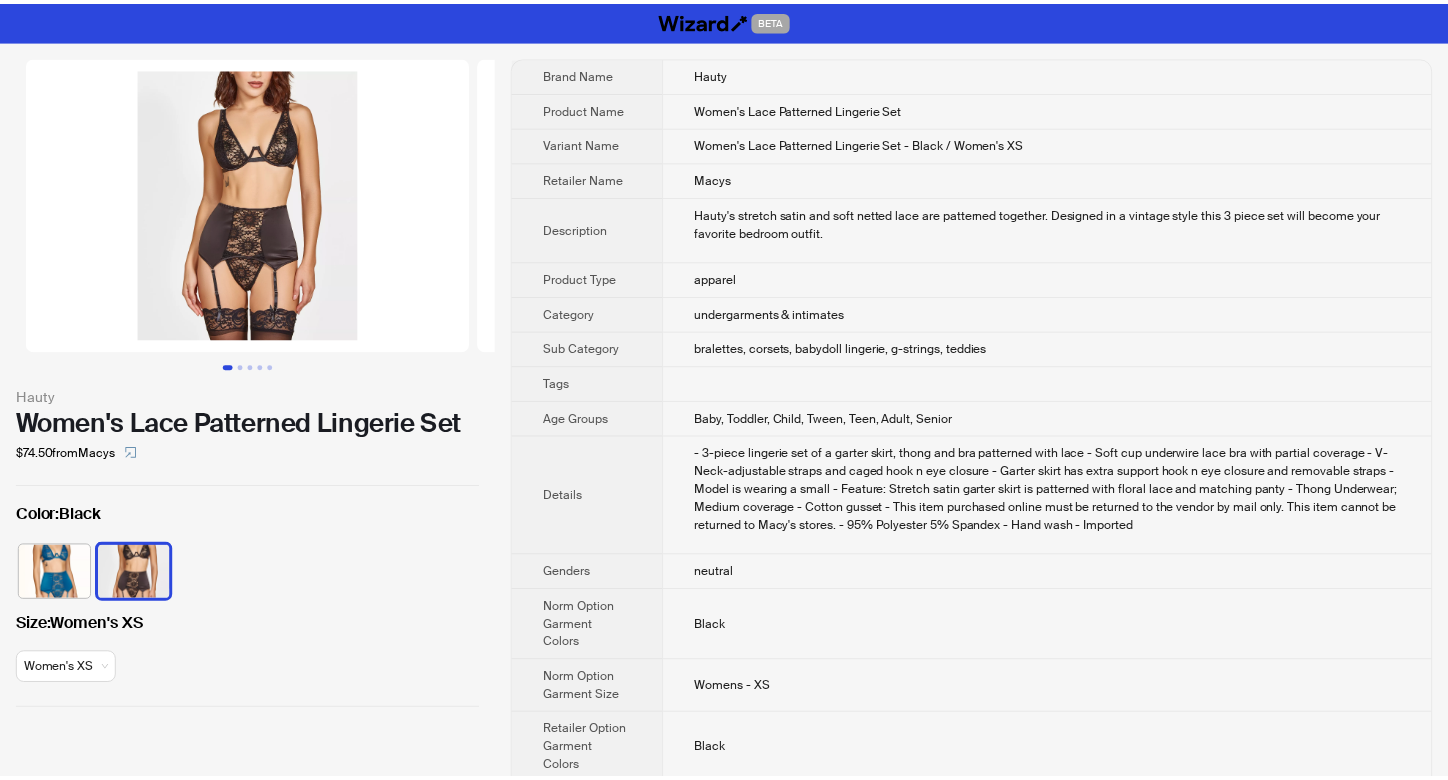 scroll, scrollTop: 0, scrollLeft: 0, axis: both 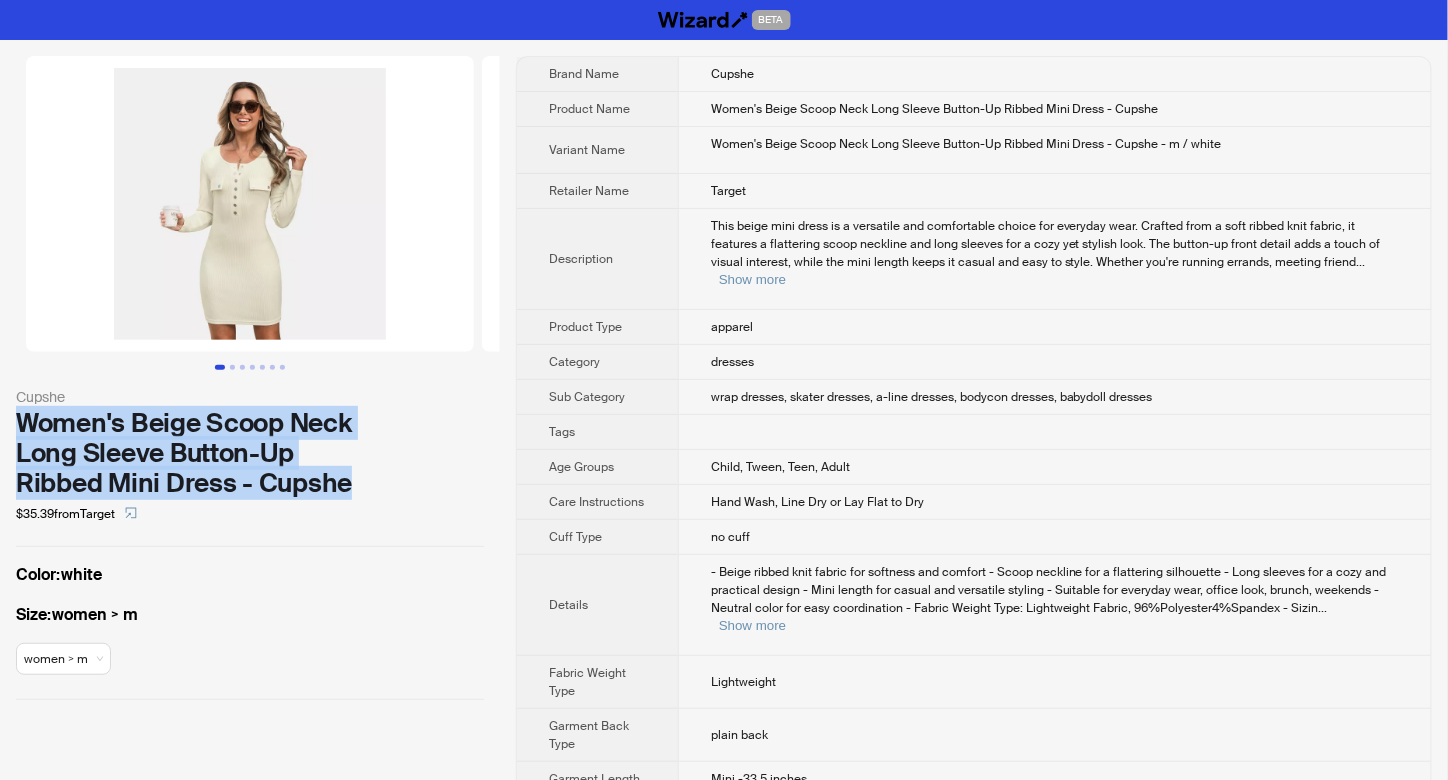 drag, startPoint x: 19, startPoint y: 414, endPoint x: 373, endPoint y: 484, distance: 360.85455 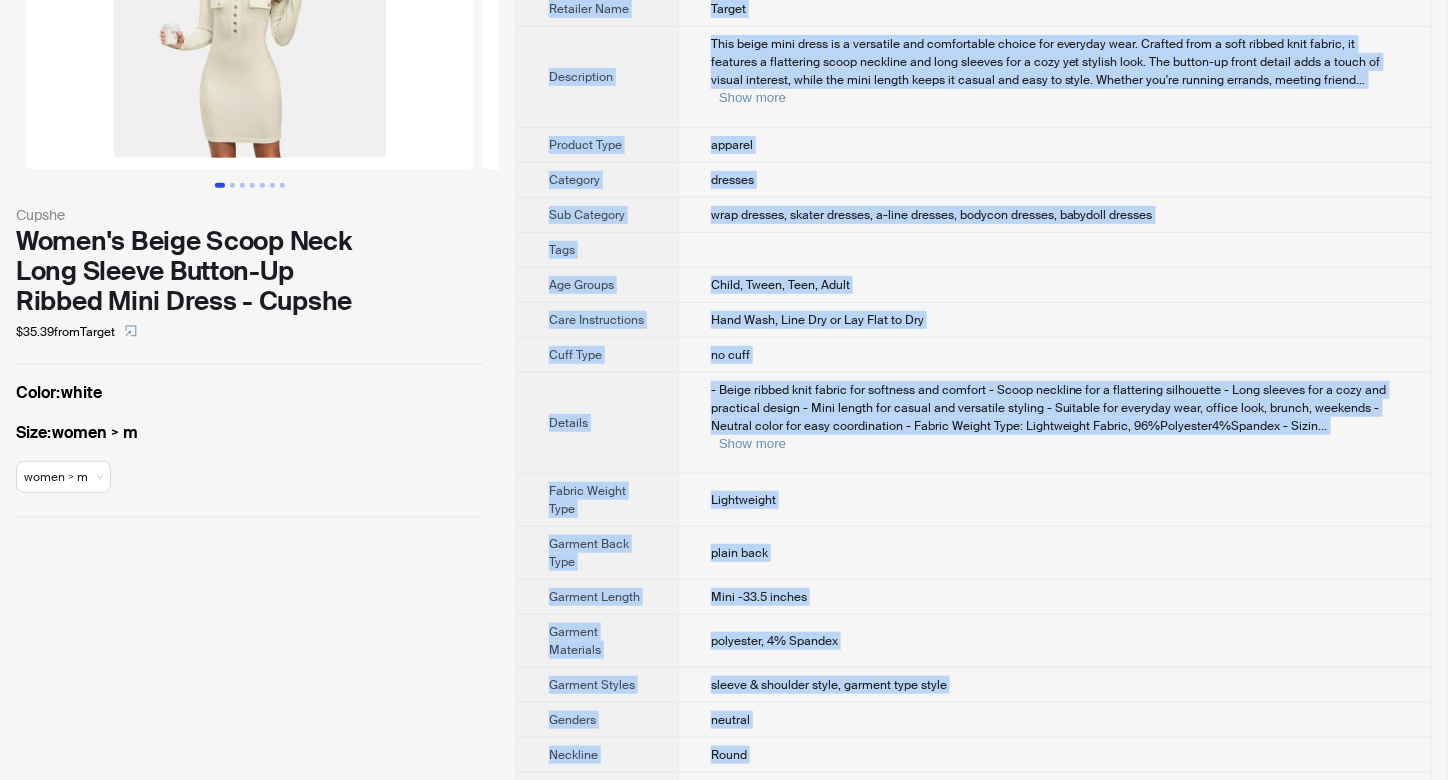 scroll, scrollTop: 455, scrollLeft: 0, axis: vertical 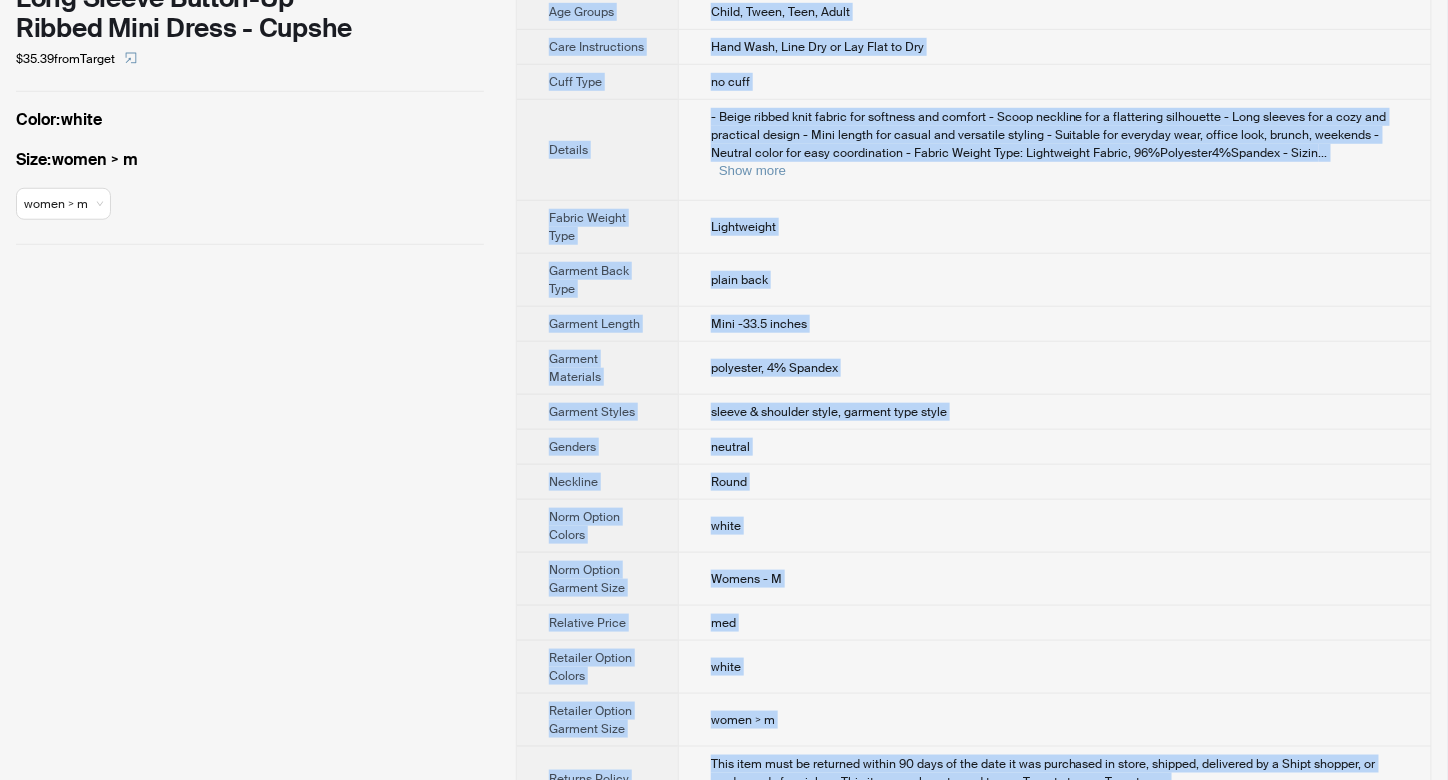 drag, startPoint x: 697, startPoint y: 66, endPoint x: 1168, endPoint y: 752, distance: 832.128 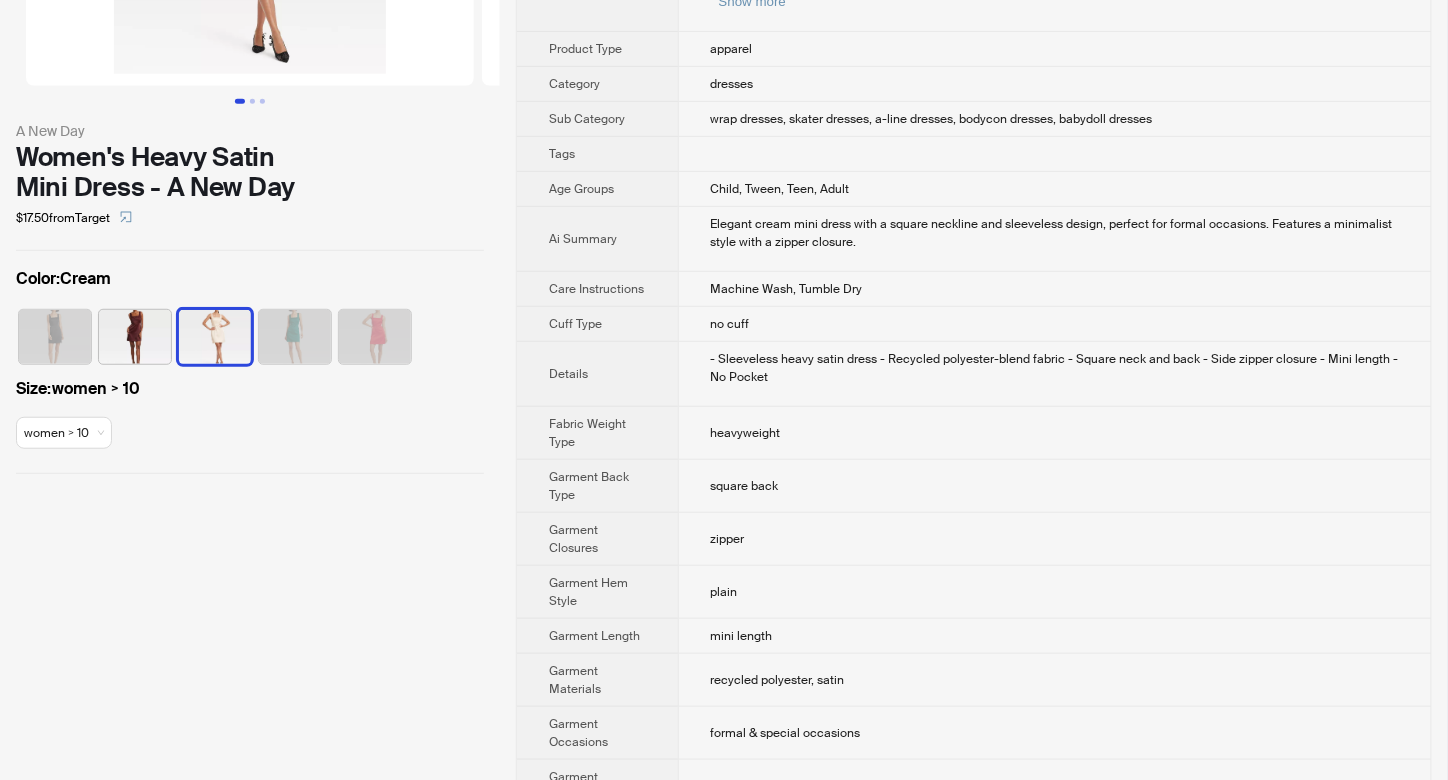 scroll, scrollTop: 0, scrollLeft: 0, axis: both 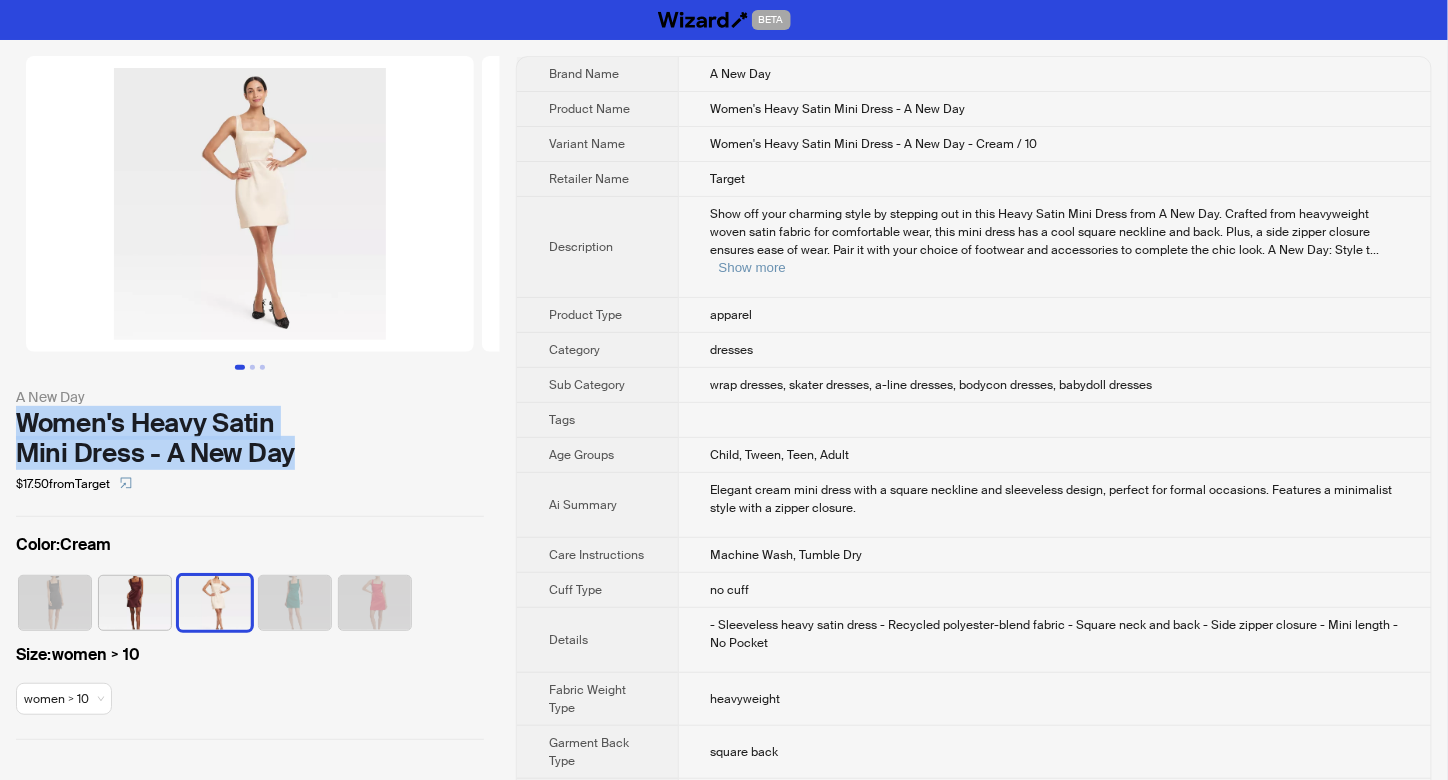 drag, startPoint x: 14, startPoint y: 422, endPoint x: 296, endPoint y: 458, distance: 284.28857 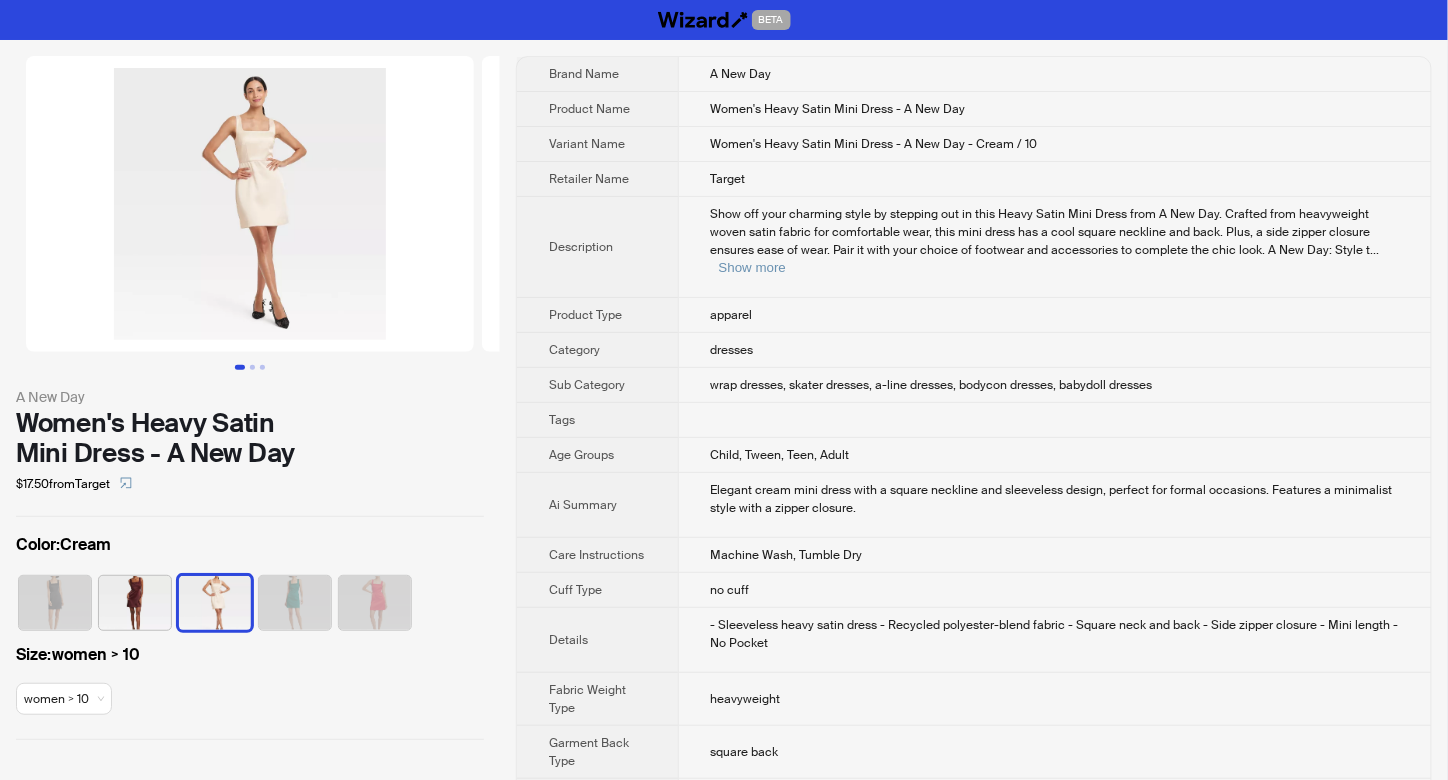 click on "[PRICE] from Target" at bounding box center (250, 484) 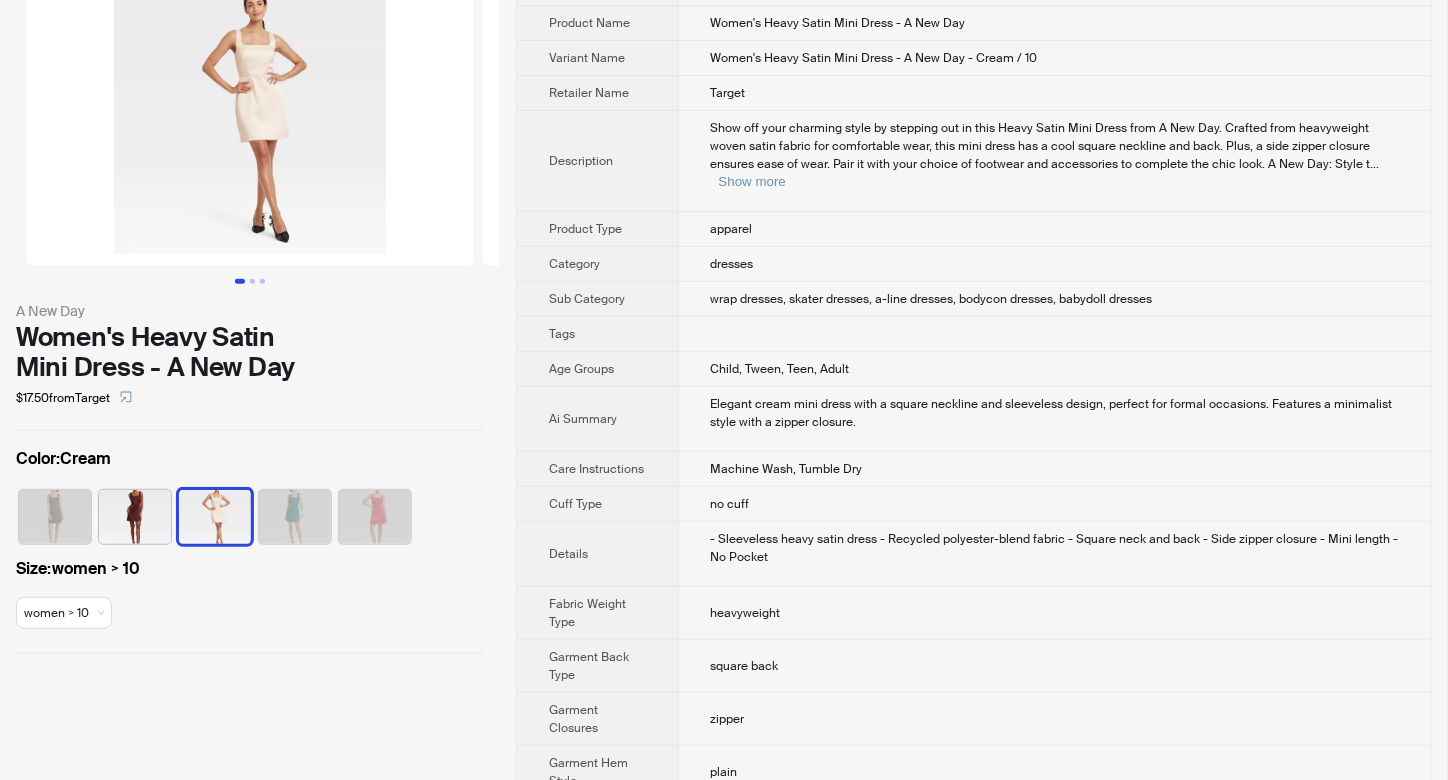 scroll, scrollTop: 0, scrollLeft: 0, axis: both 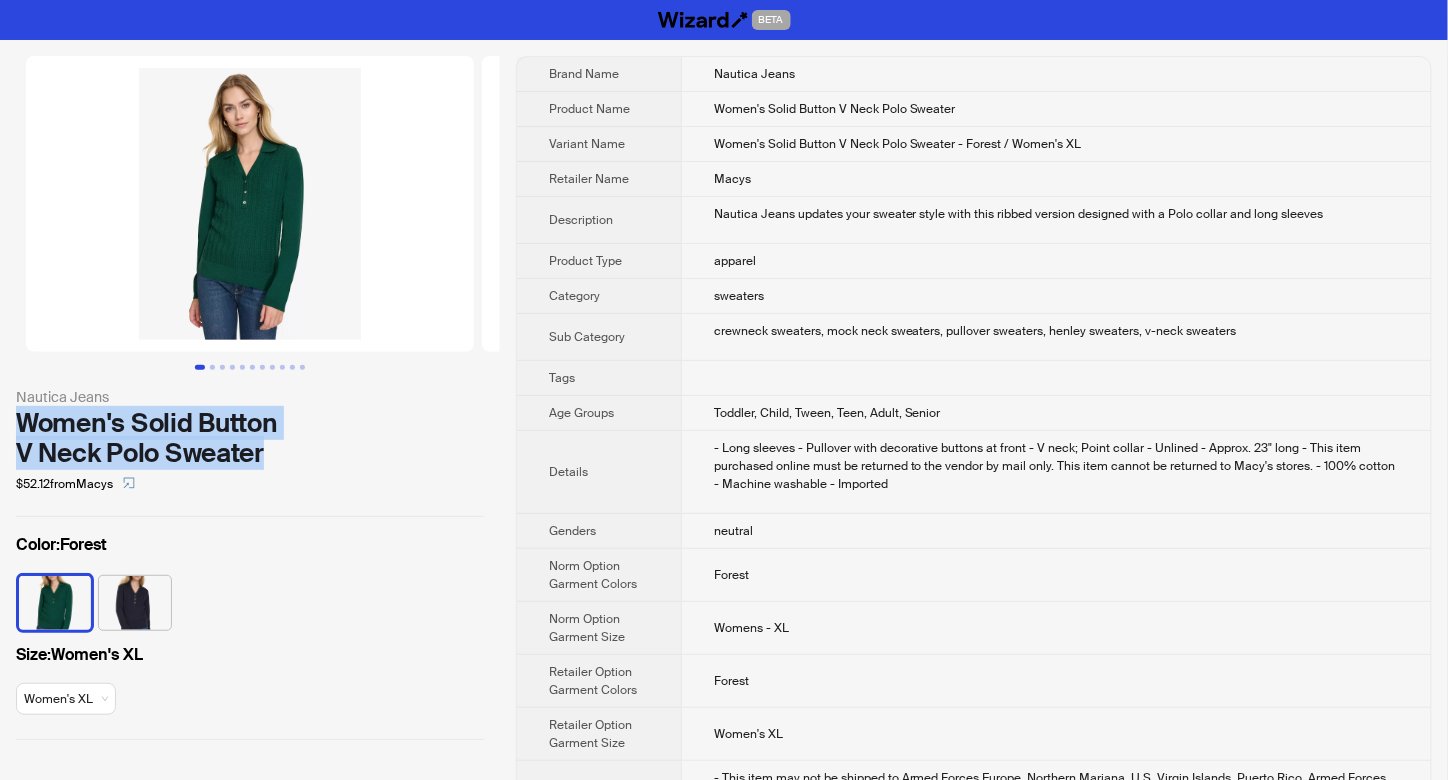 drag, startPoint x: 16, startPoint y: 418, endPoint x: 264, endPoint y: 449, distance: 249.93 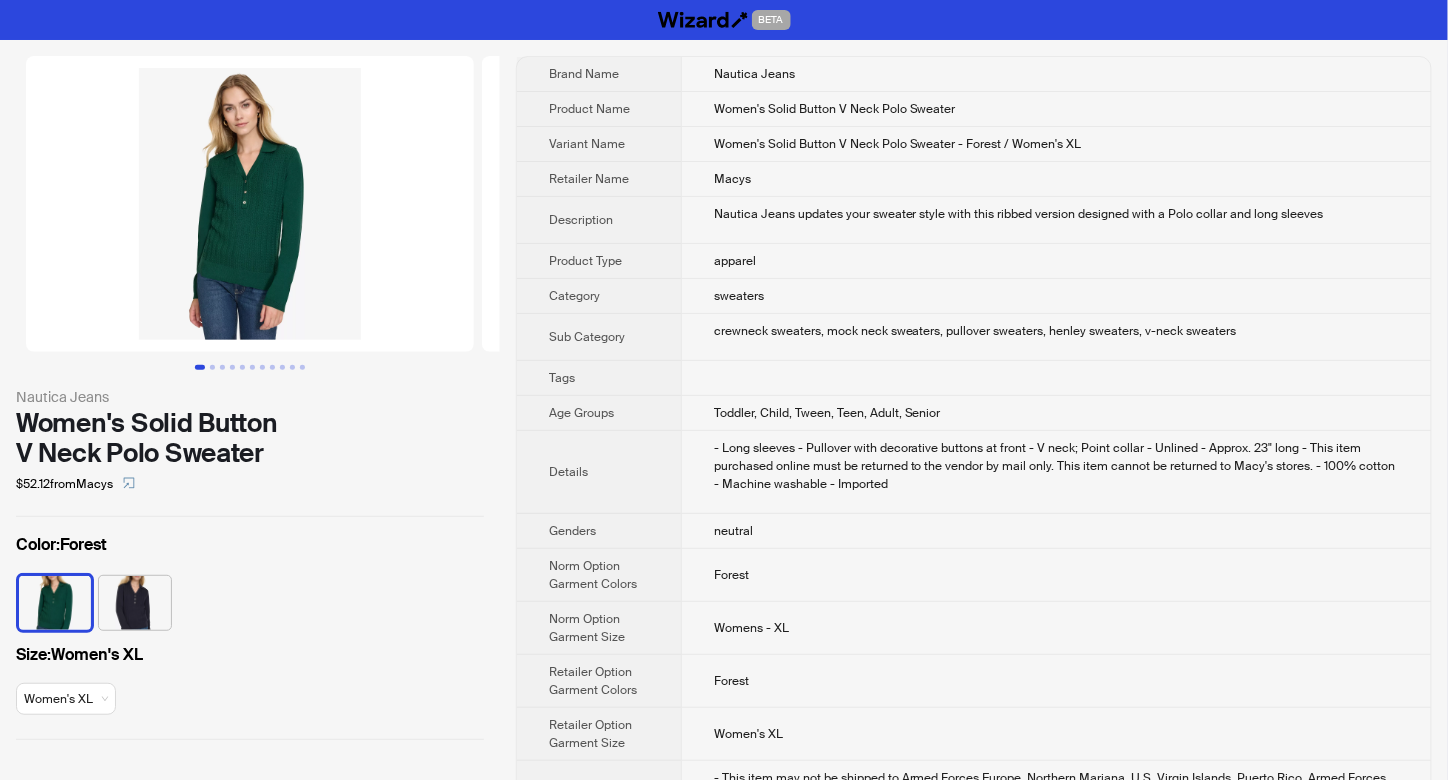 click on "Nautica Jeans Women's Solid Button V Neck Polo Sweater $52.12  from  Macys Color :  Forest Size :  Women's XL Women's XL" at bounding box center [250, 398] 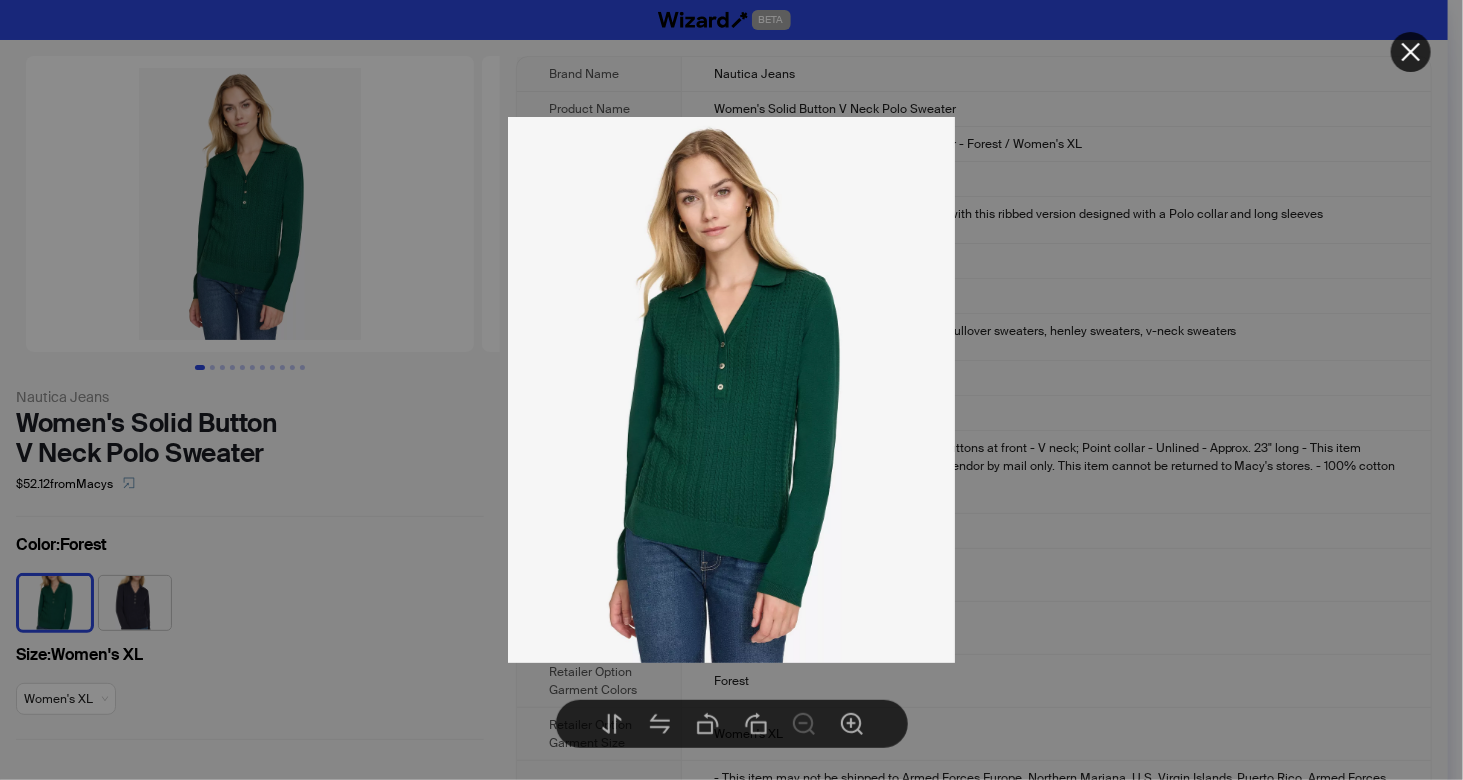 click at bounding box center (731, 390) 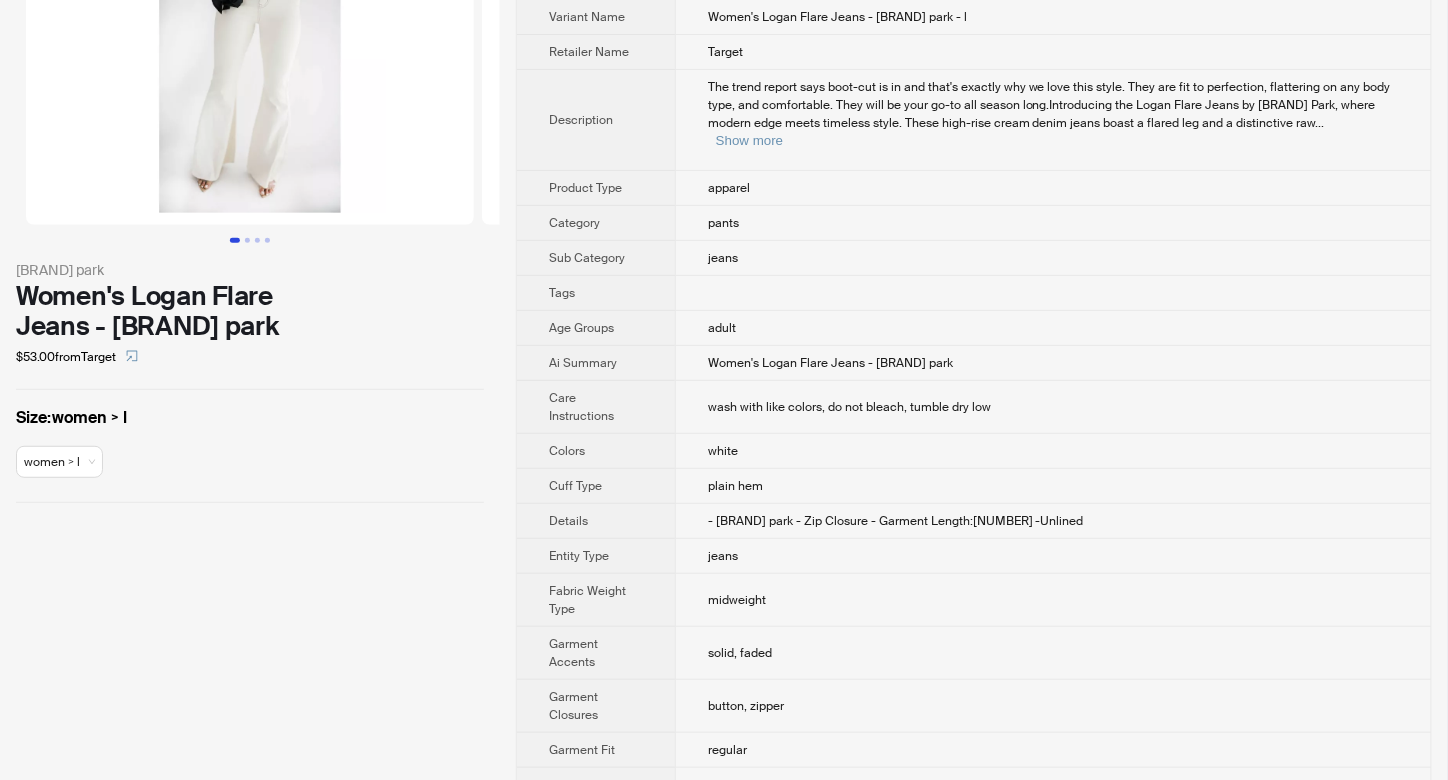 scroll, scrollTop: 0, scrollLeft: 0, axis: both 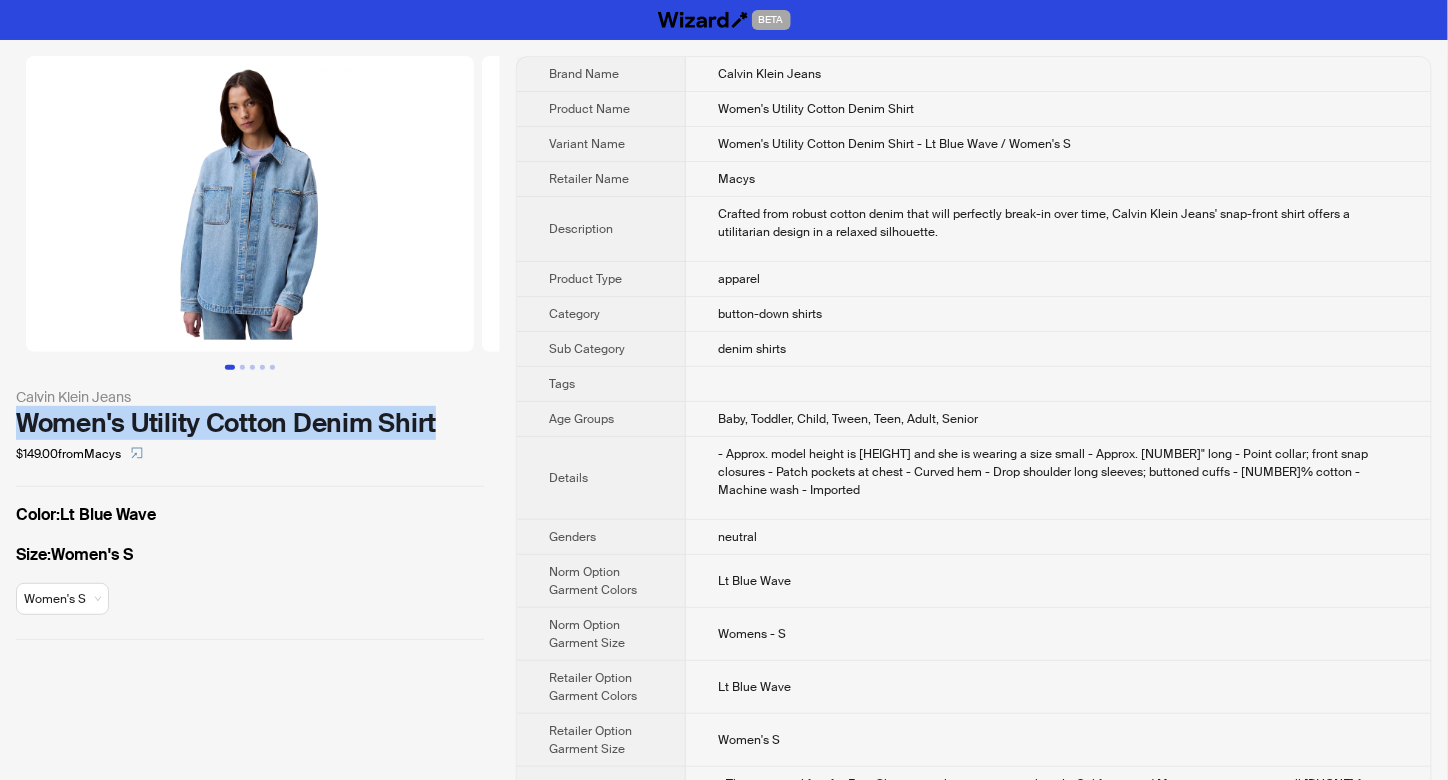 drag, startPoint x: 14, startPoint y: 424, endPoint x: 436, endPoint y: 407, distance: 422.3423 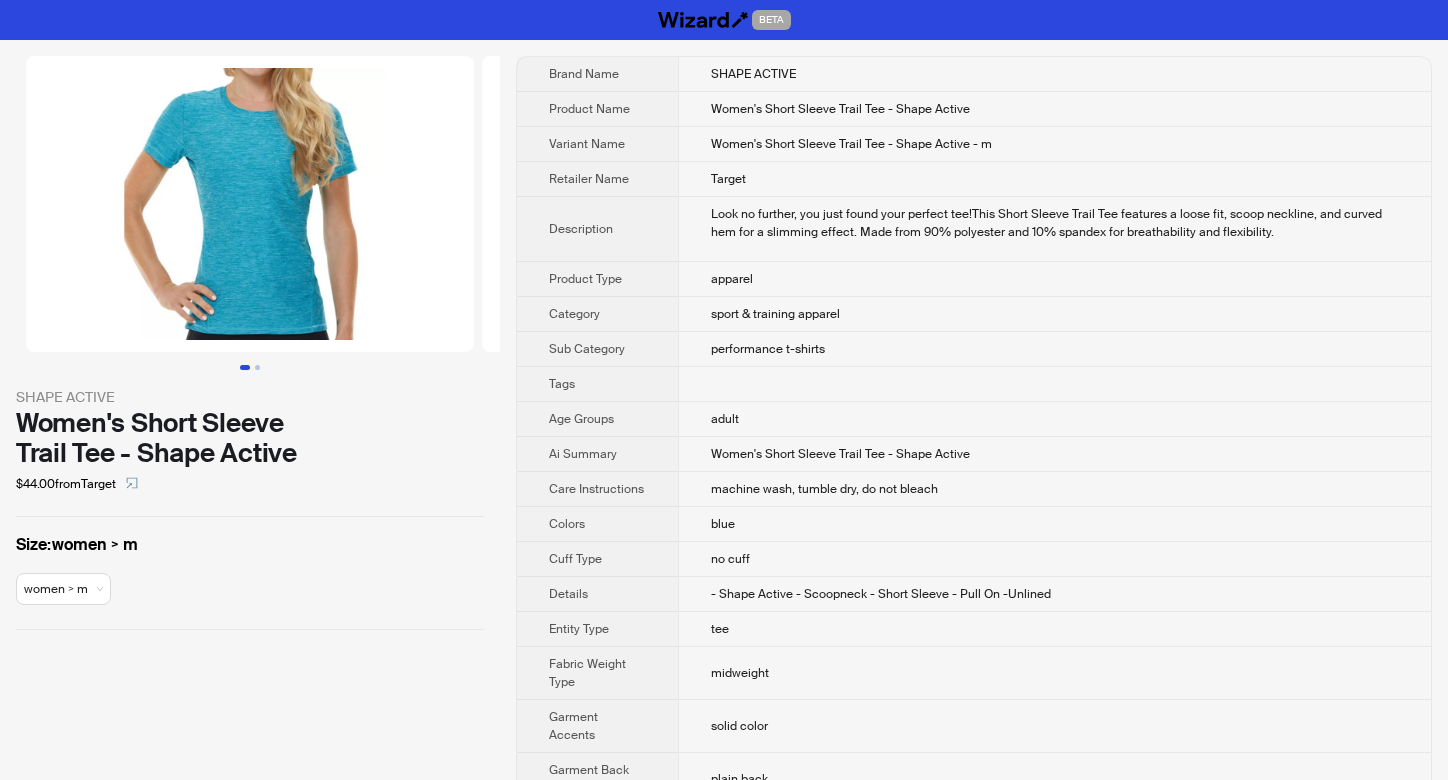 scroll, scrollTop: 0, scrollLeft: 0, axis: both 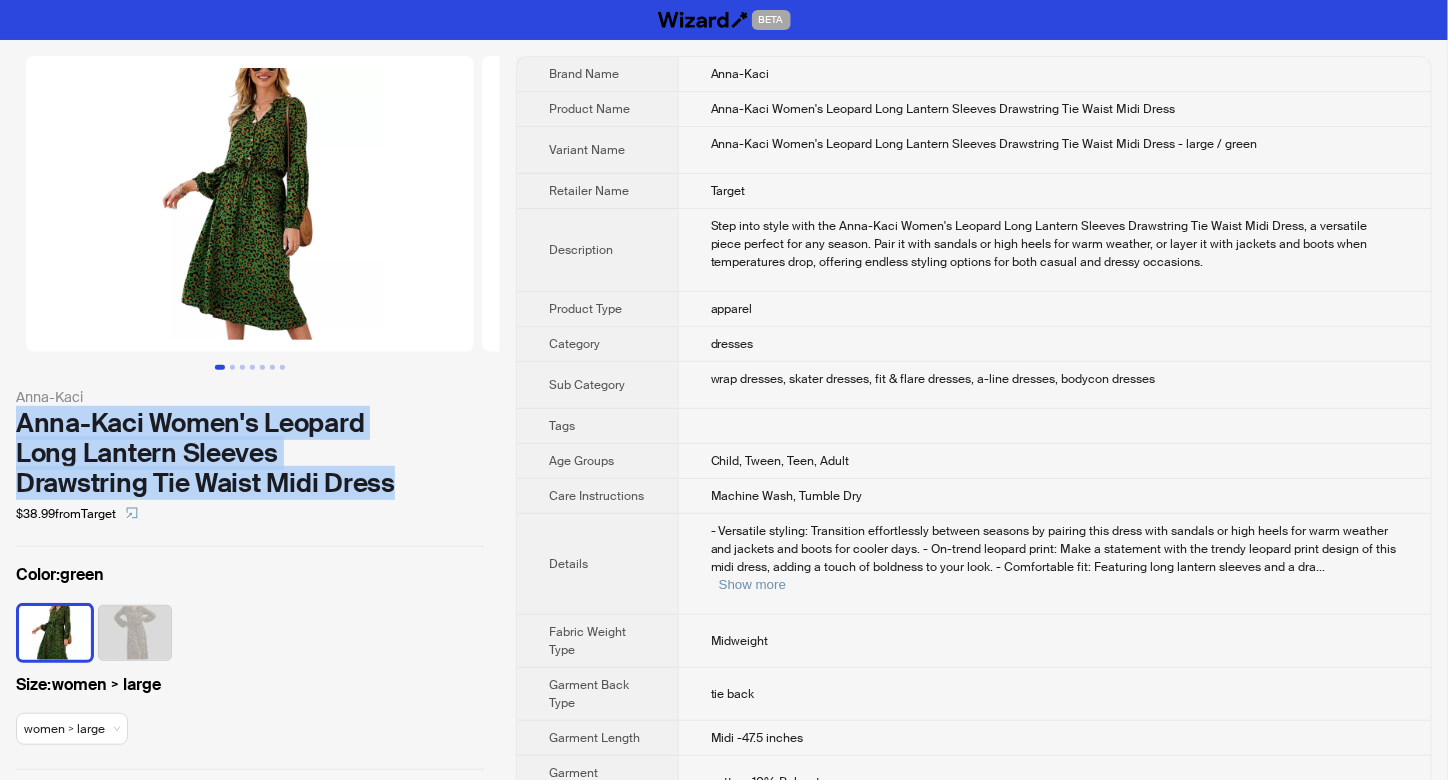 drag, startPoint x: 52, startPoint y: 437, endPoint x: 406, endPoint y: 483, distance: 356.9762 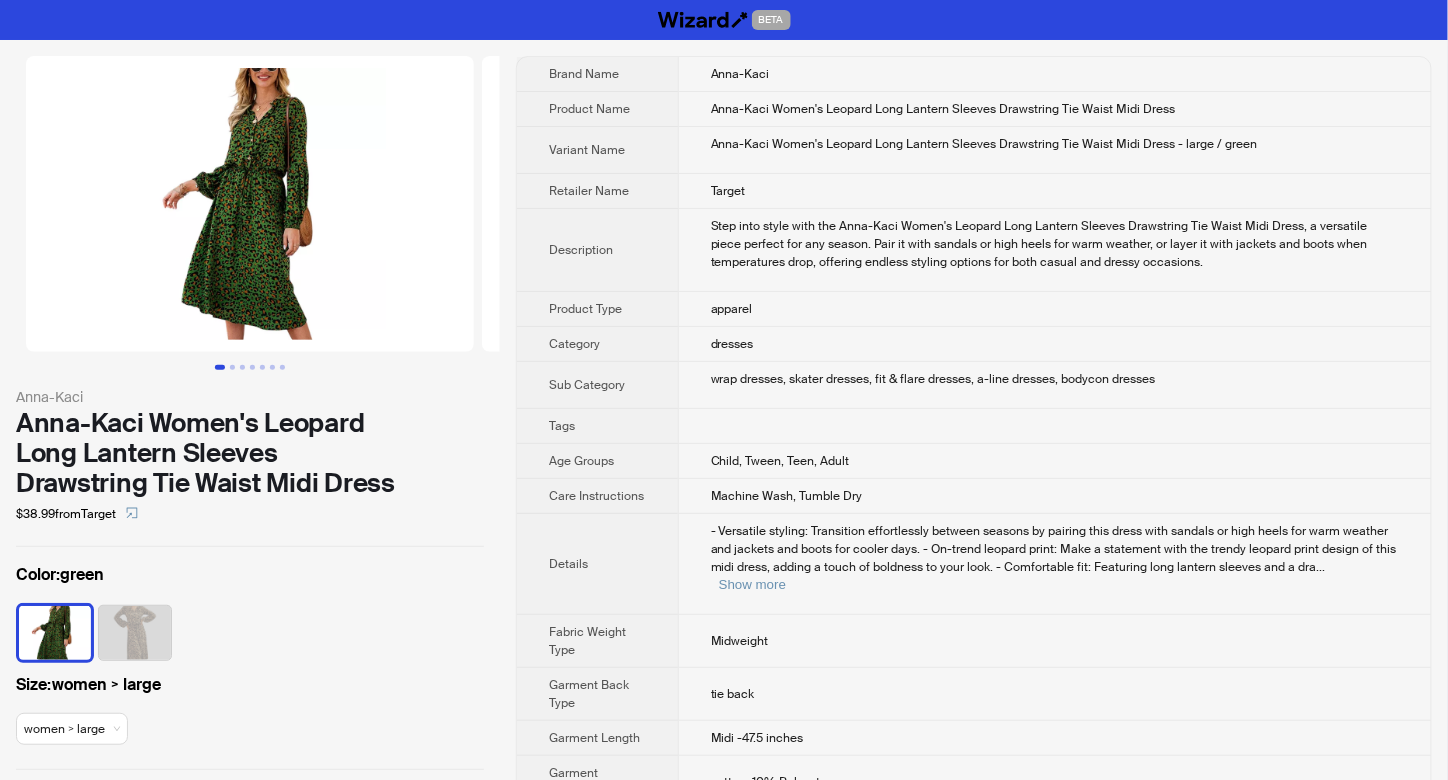 click on "wrap dresses, skater dresses, fit & flare dresses, a-line dresses, bodycon dresses" at bounding box center [1054, 385] 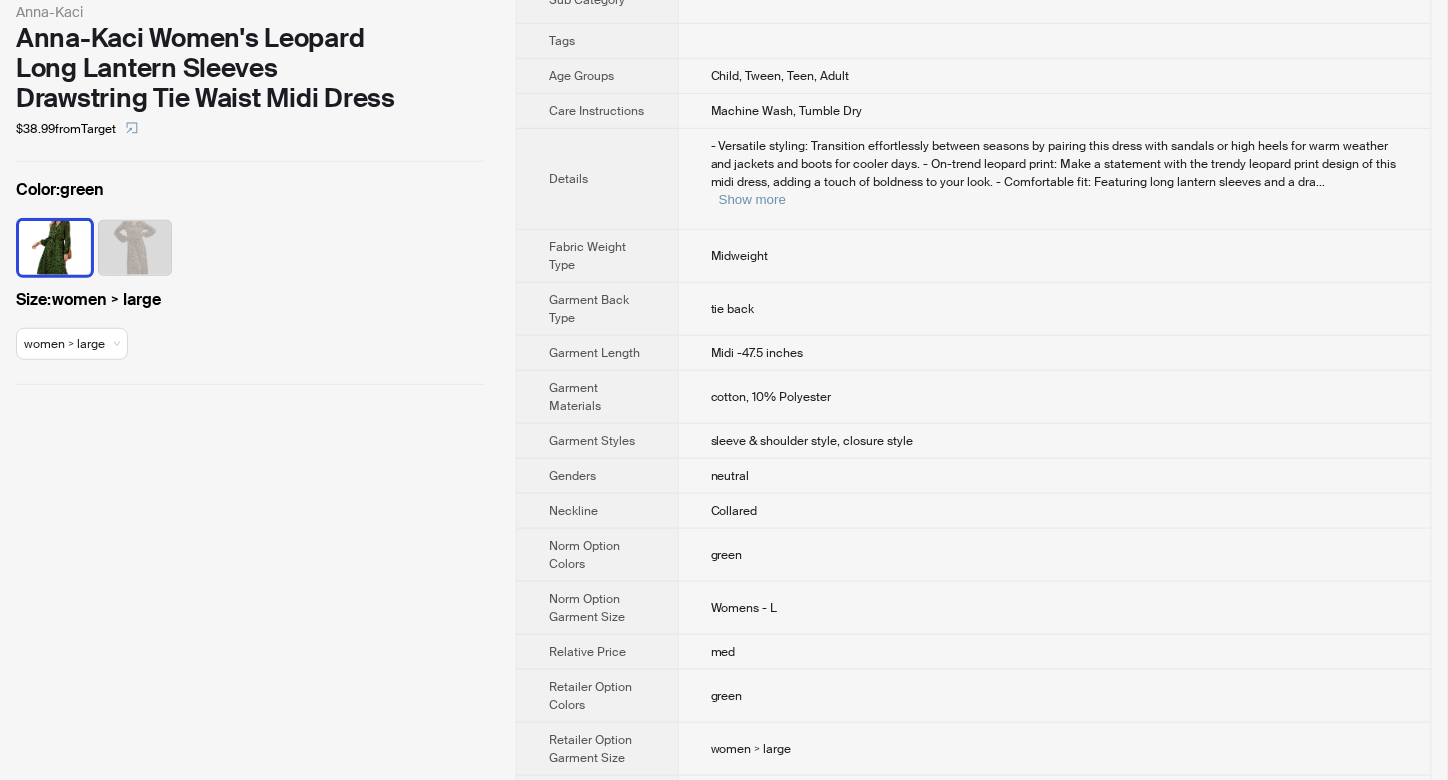 scroll, scrollTop: 433, scrollLeft: 0, axis: vertical 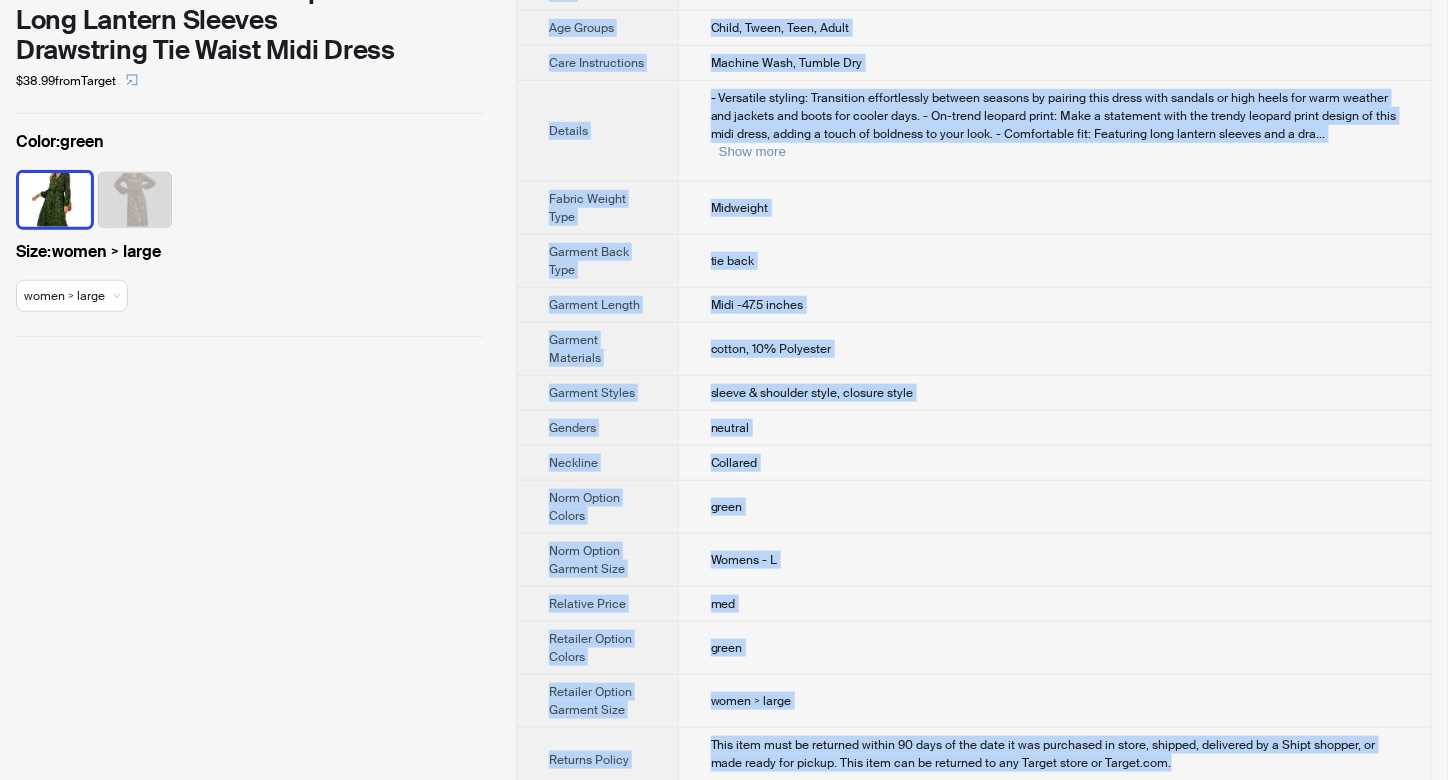 drag, startPoint x: 708, startPoint y: 69, endPoint x: 1168, endPoint y: 750, distance: 821.8035 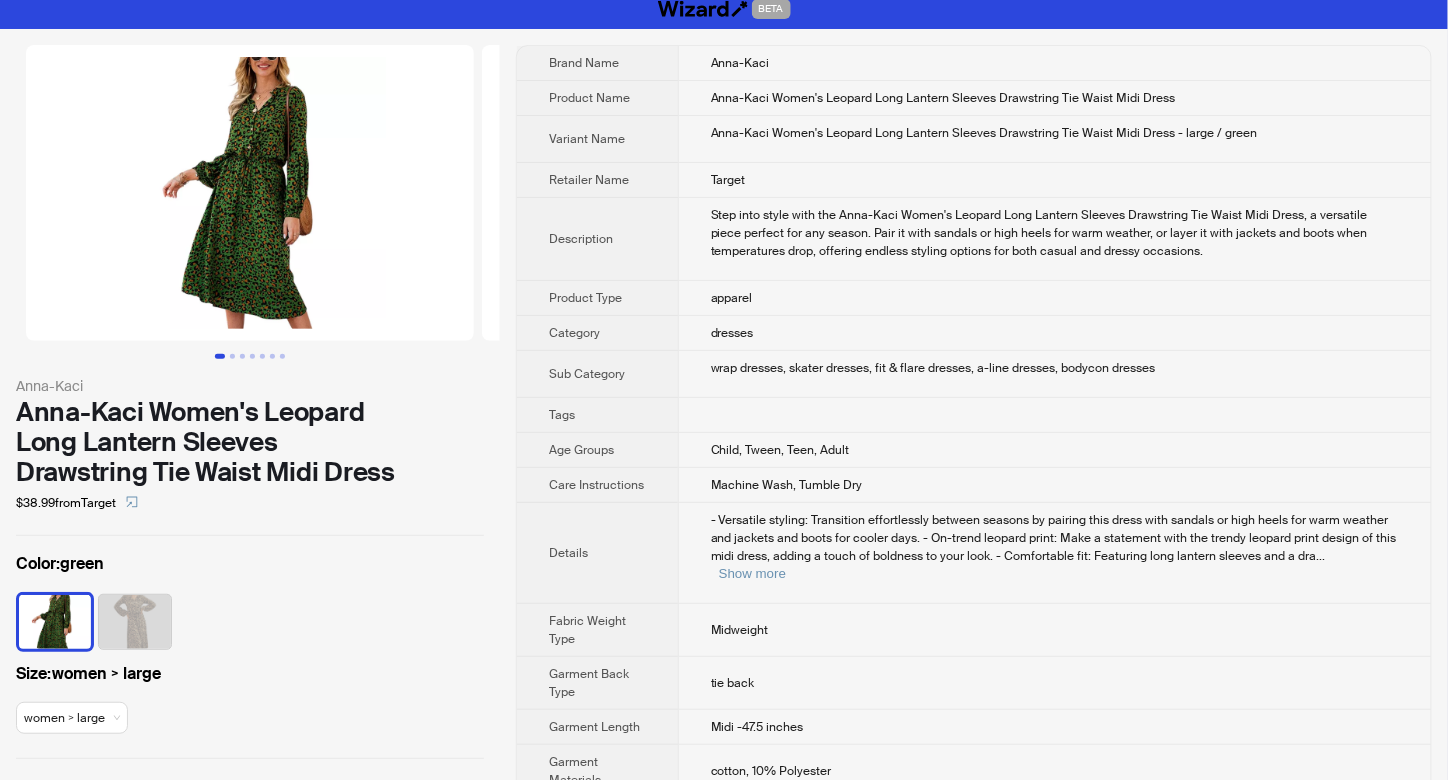 scroll, scrollTop: 0, scrollLeft: 0, axis: both 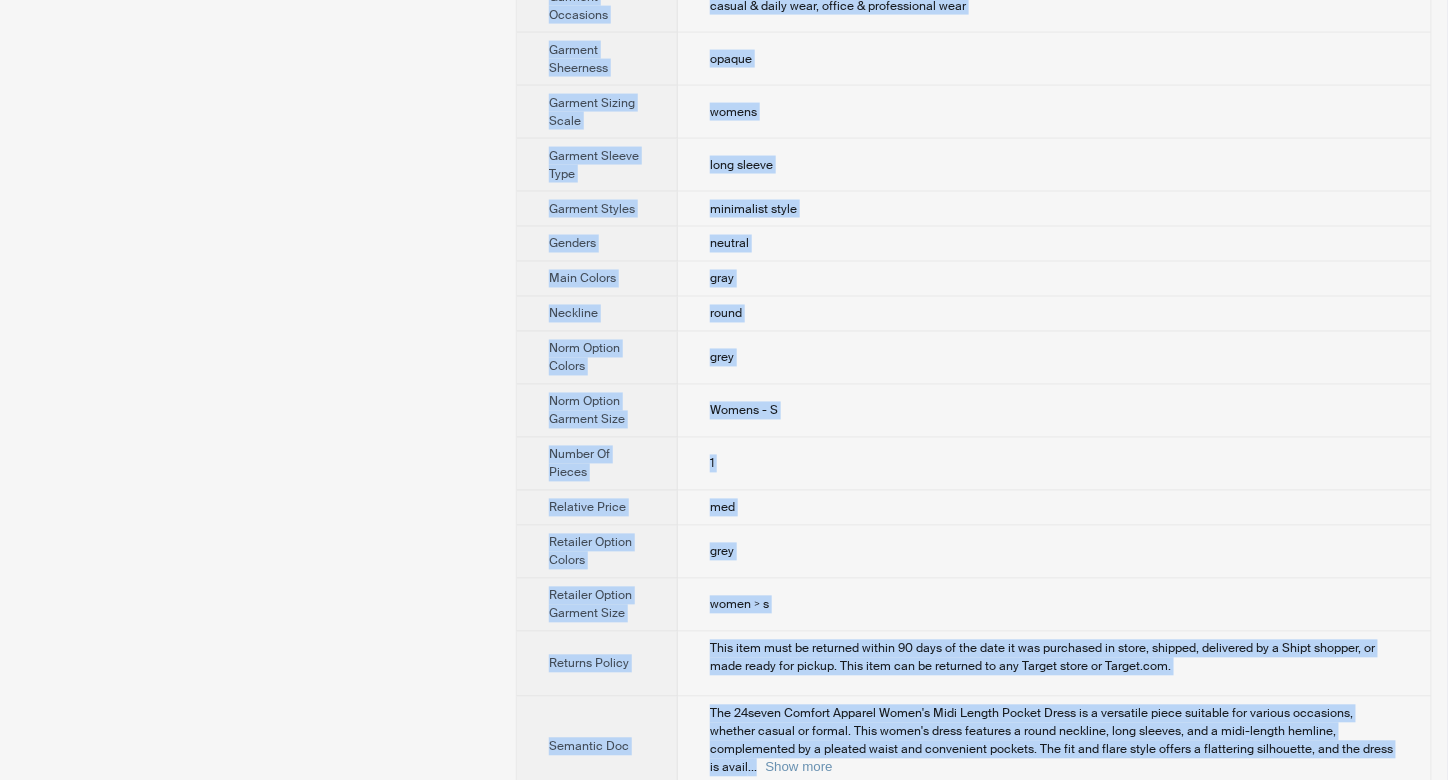 drag, startPoint x: 702, startPoint y: 67, endPoint x: 1322, endPoint y: 742, distance: 916.52875 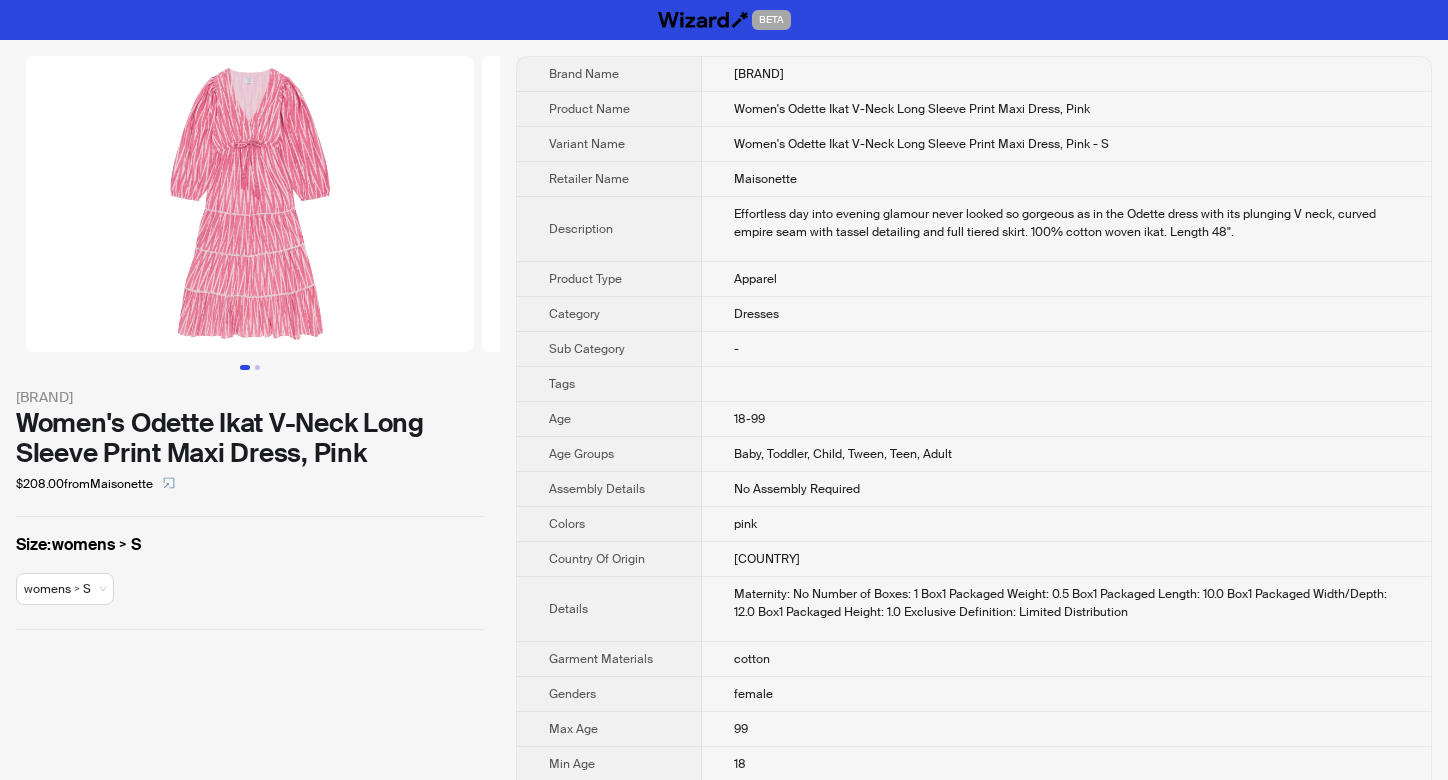 scroll, scrollTop: 0, scrollLeft: 0, axis: both 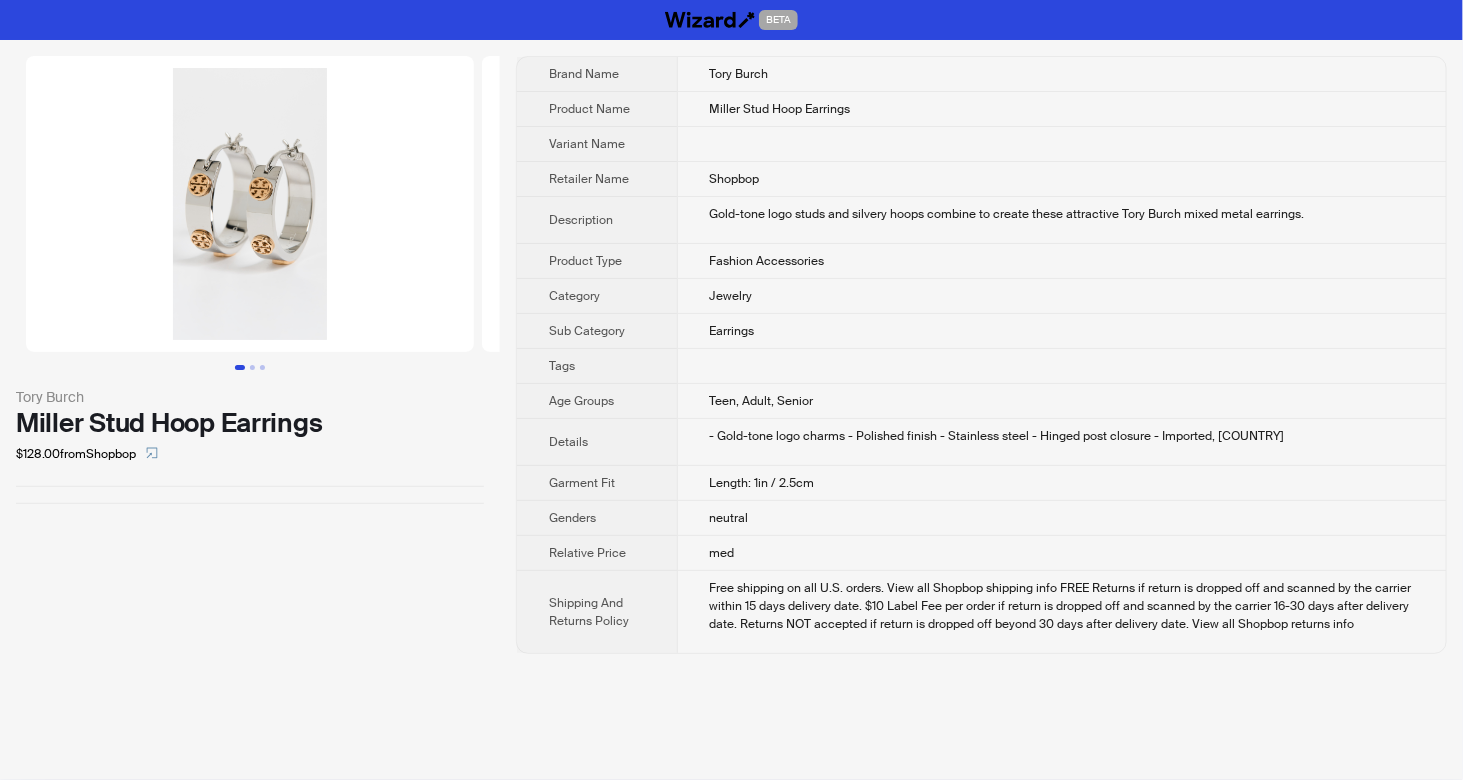 click on "Tory Burch Miller Stud Hoop Earrings $128.00  from  Shopbop" at bounding box center (250, 280) 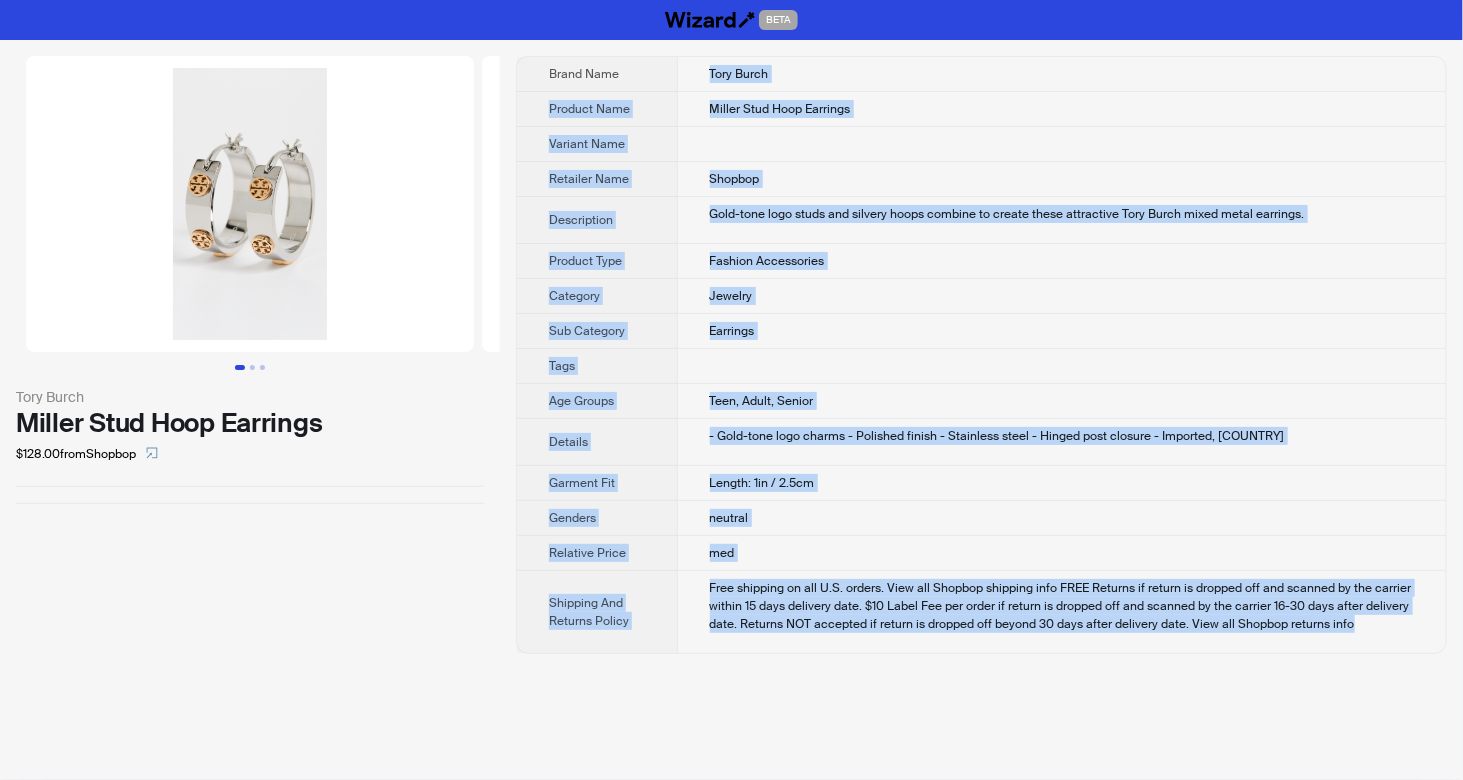 drag, startPoint x: 702, startPoint y: 72, endPoint x: 1373, endPoint y: 625, distance: 869.51135 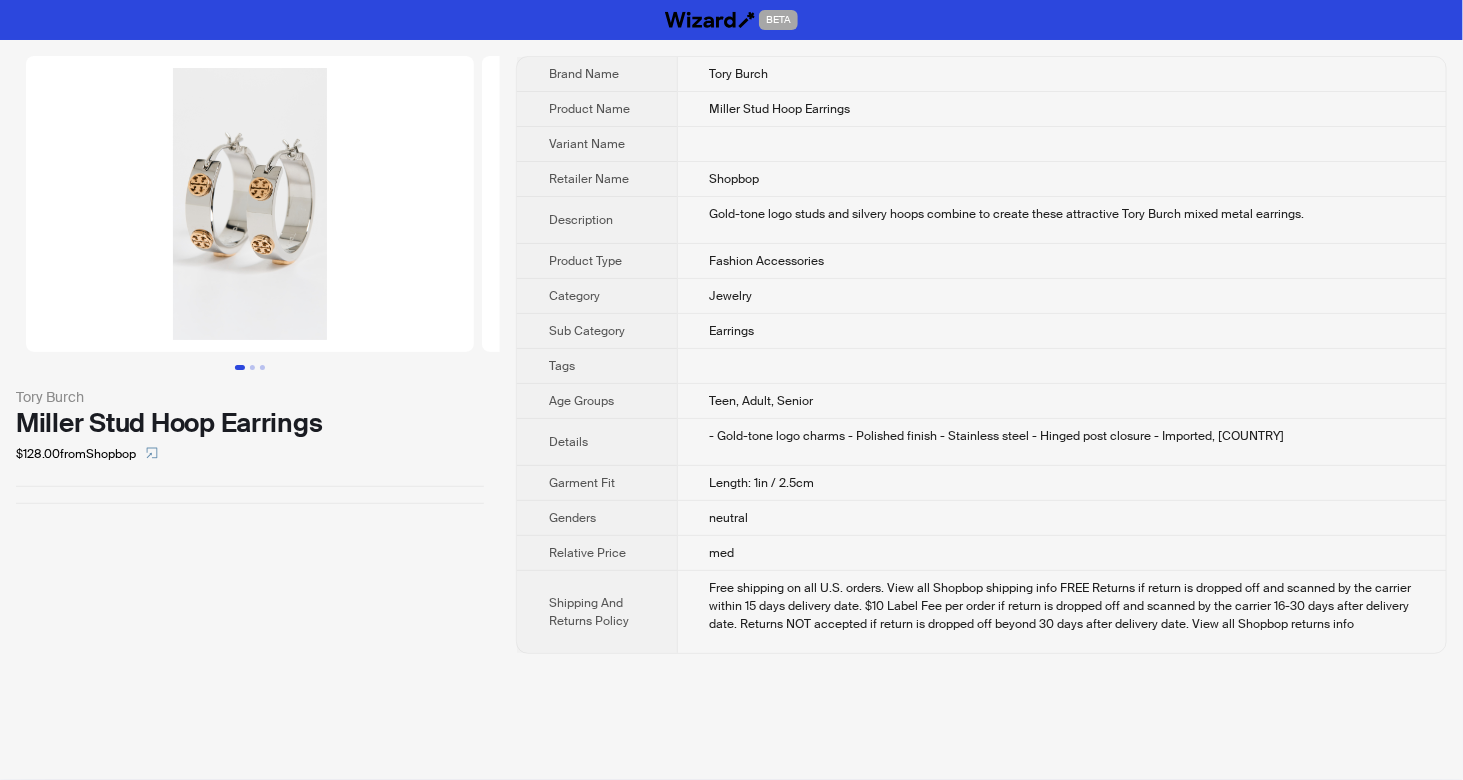 click on "Tory Burch Miller Stud Hoop Earrings $128.00  from  Shopbop" at bounding box center (250, 355) 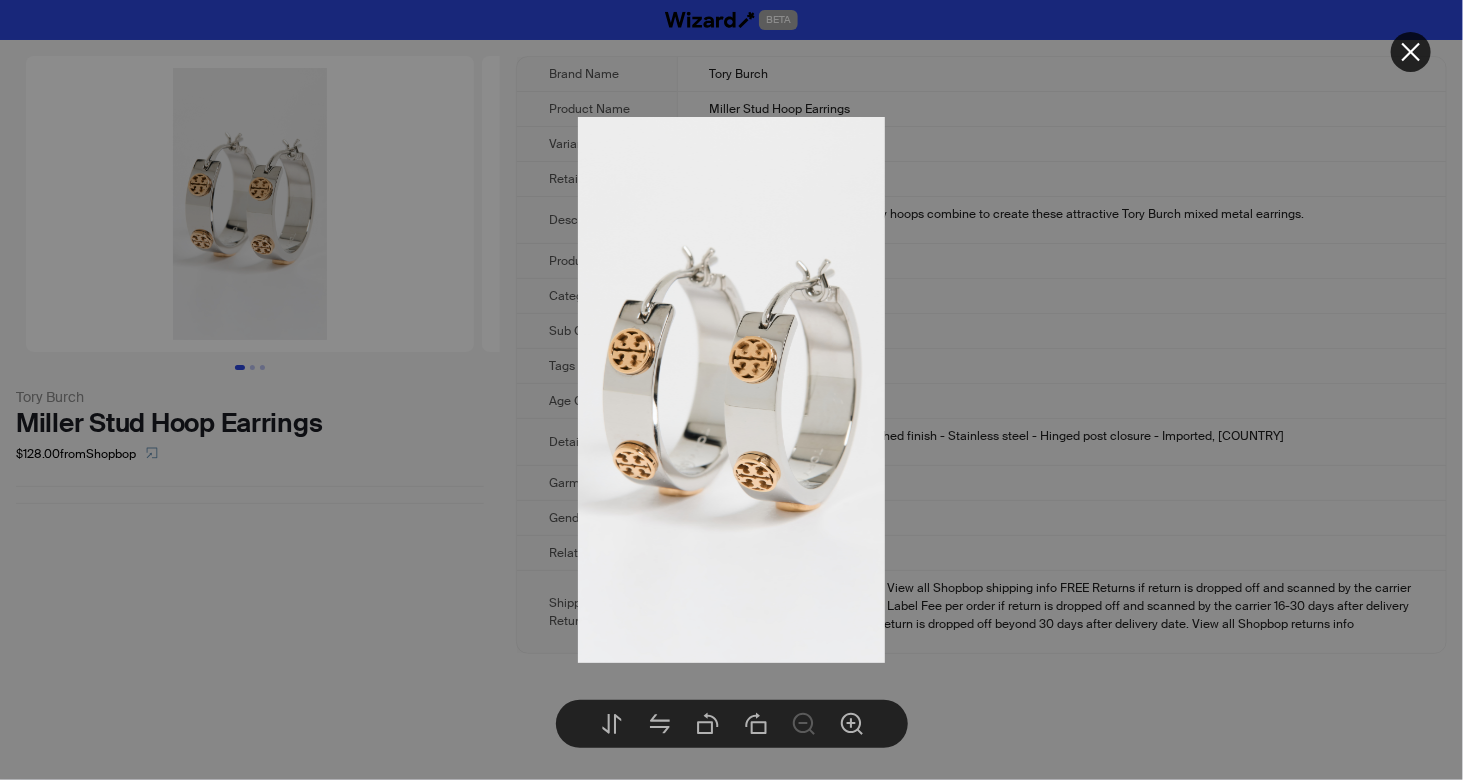 click at bounding box center [731, 390] 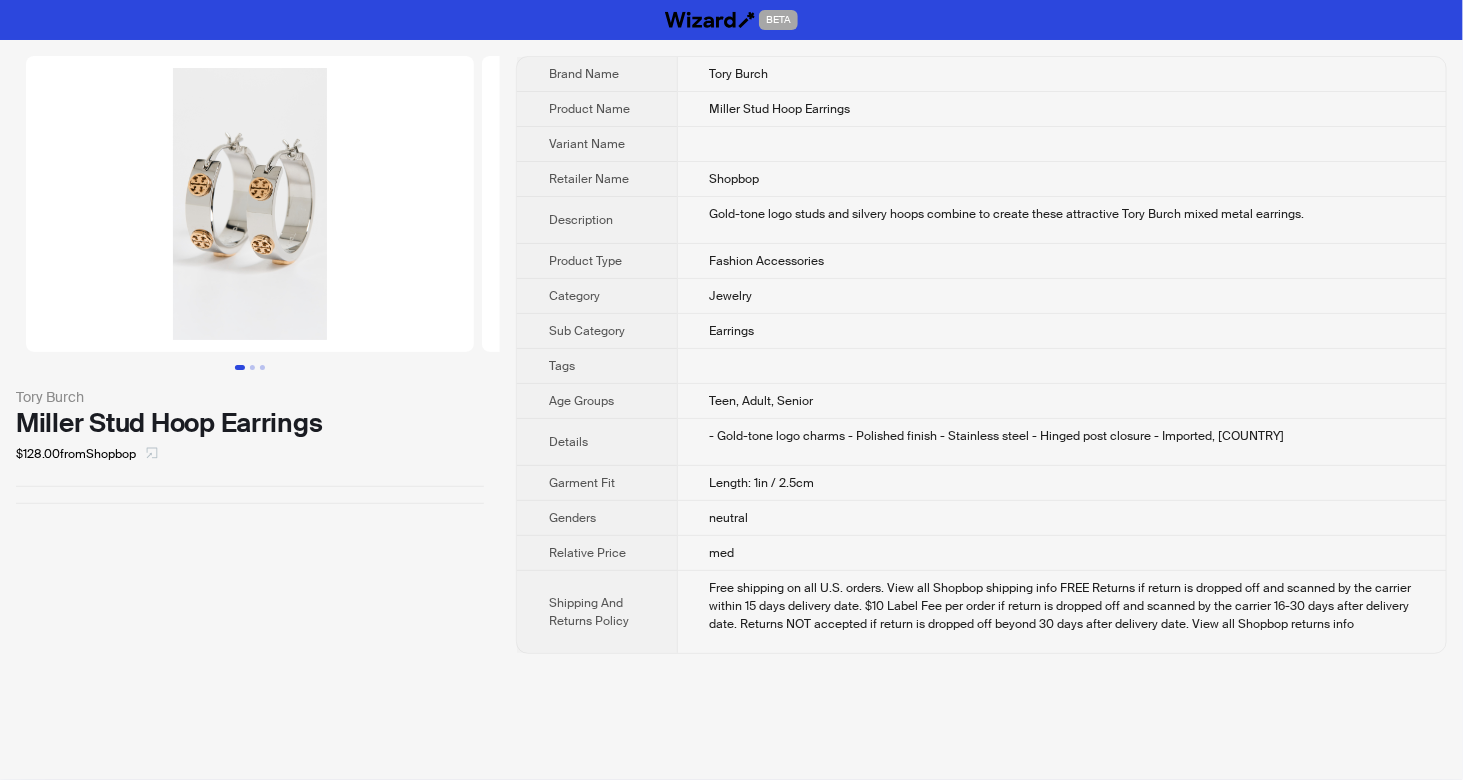click at bounding box center (152, 454) 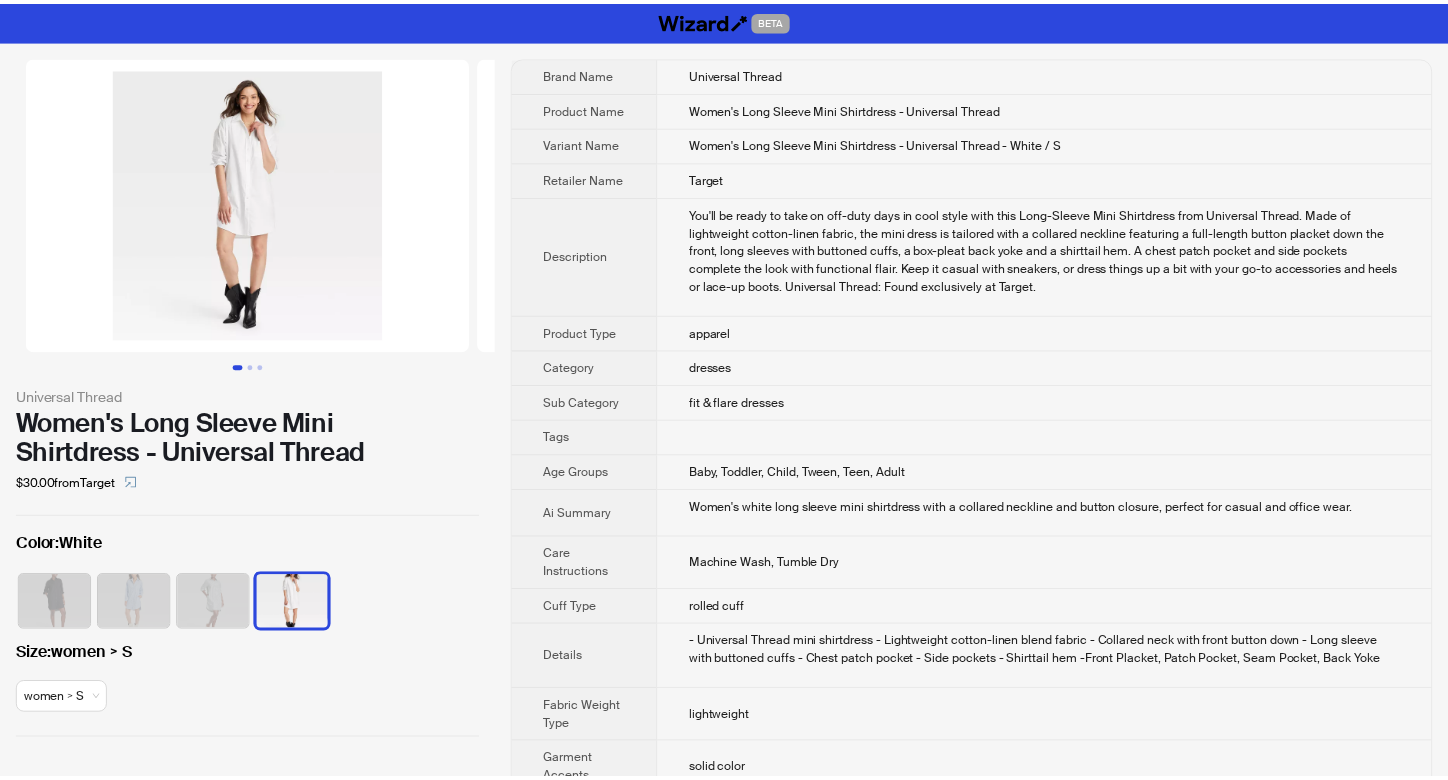 scroll, scrollTop: 0, scrollLeft: 0, axis: both 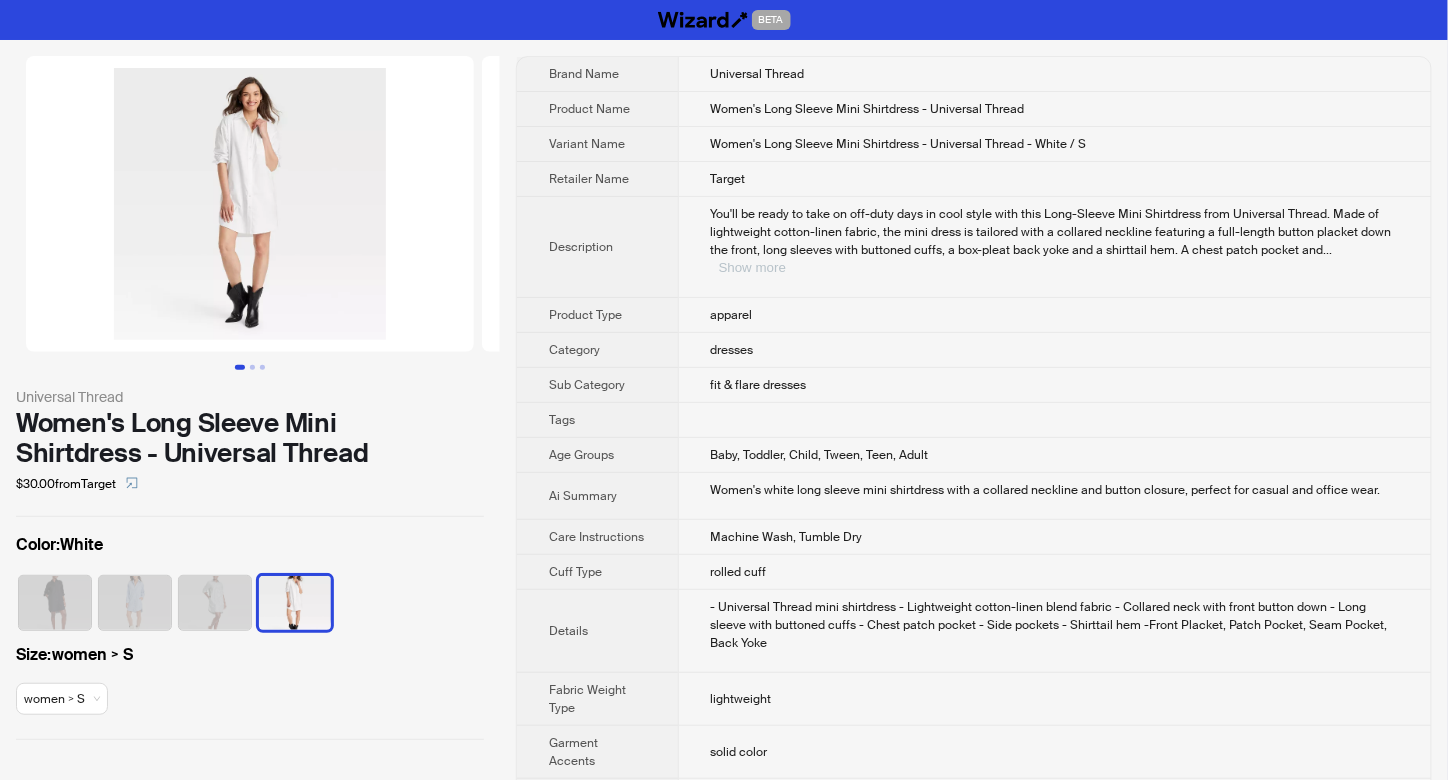 click on "Show more" at bounding box center [752, 267] 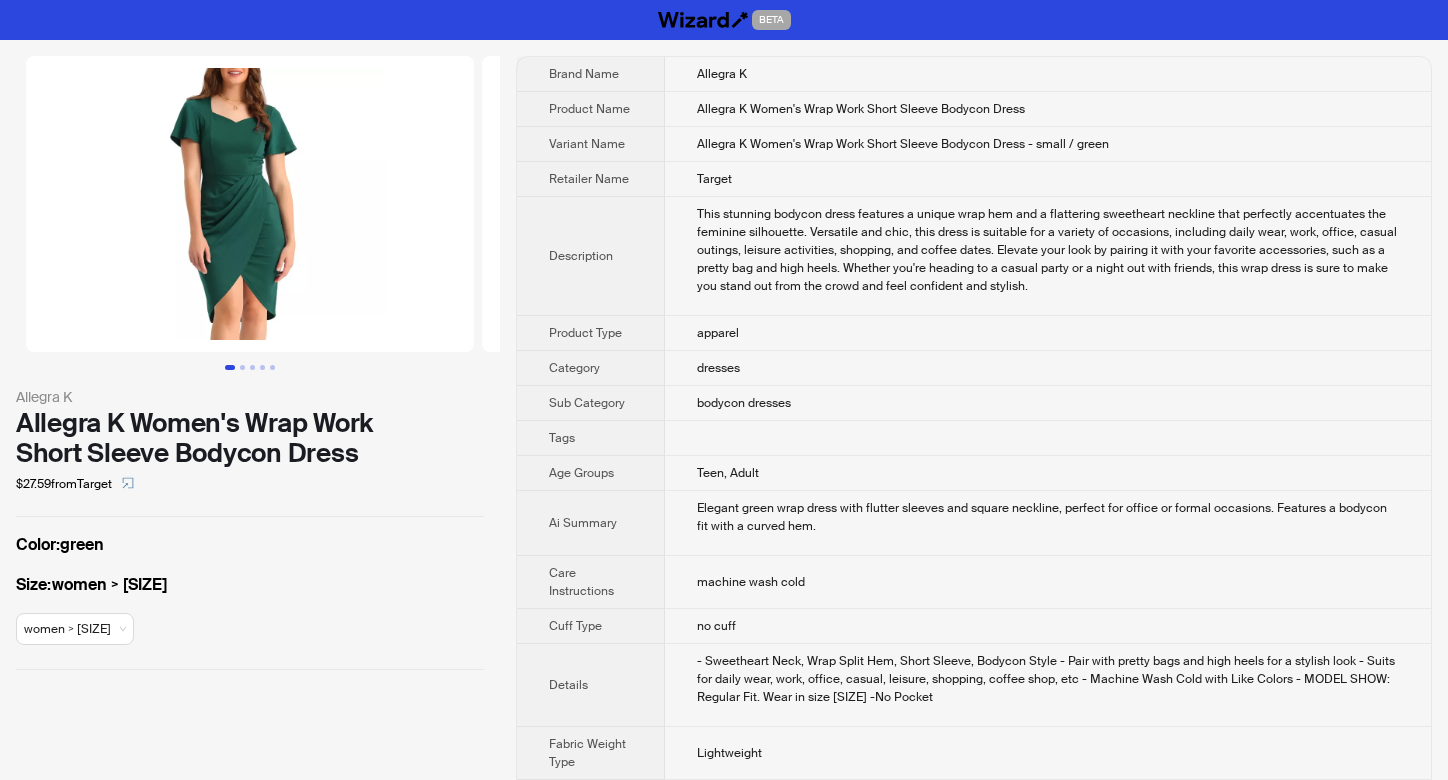 scroll, scrollTop: 0, scrollLeft: 0, axis: both 